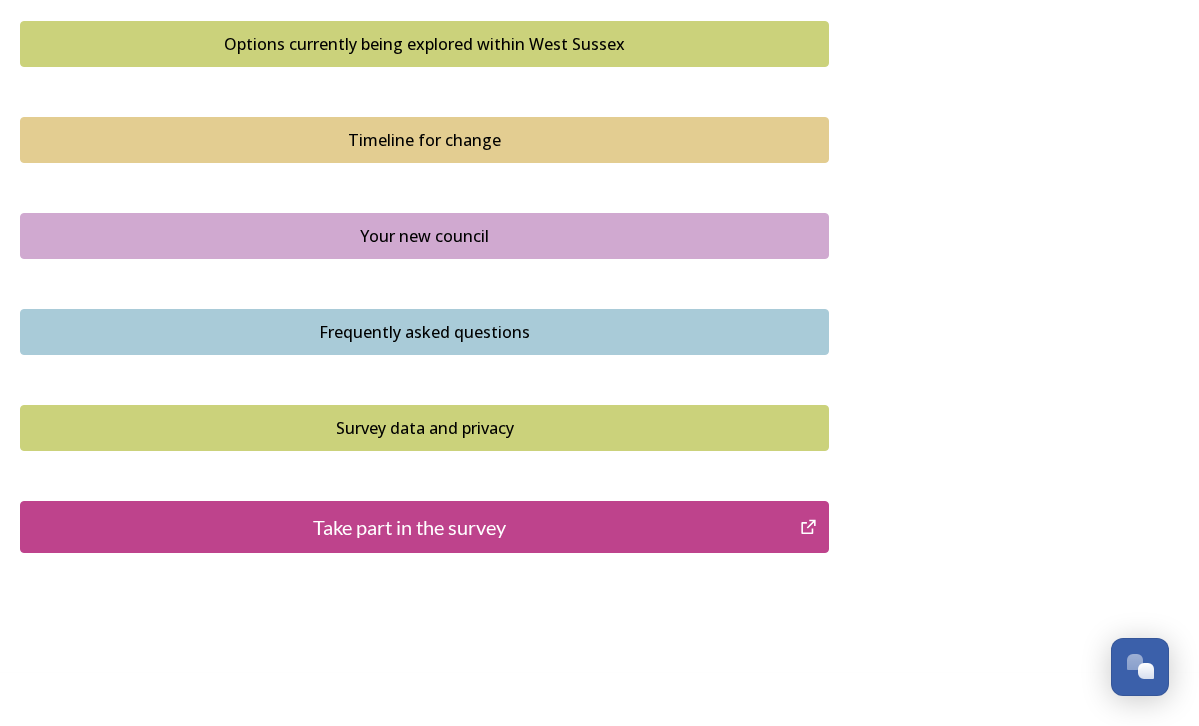 scroll, scrollTop: 1405, scrollLeft: 0, axis: vertical 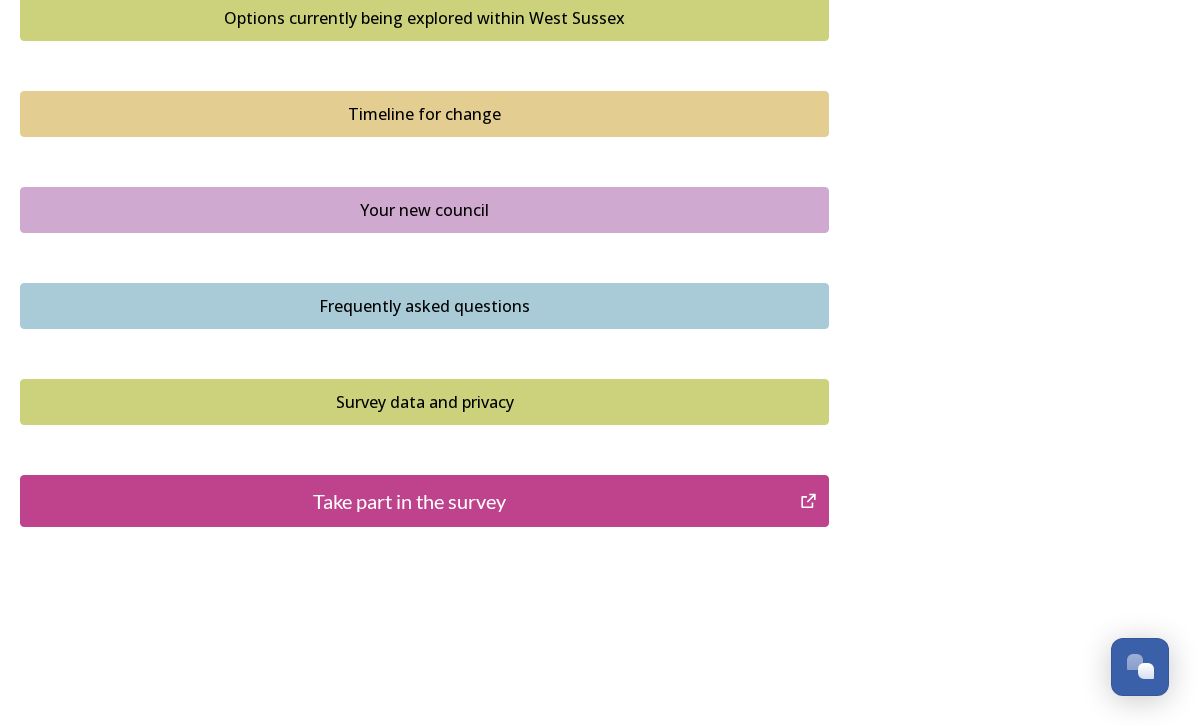 click on "Take part in the survey" at bounding box center (410, 501) 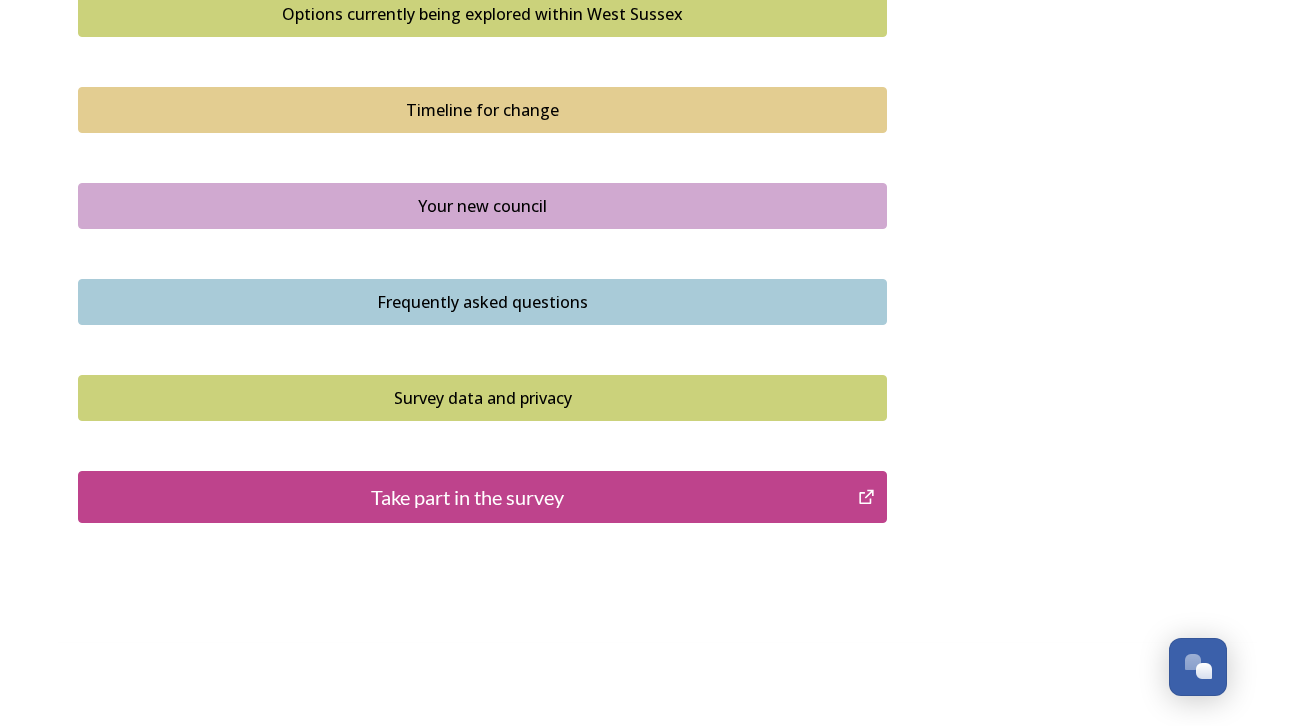 scroll, scrollTop: 1408, scrollLeft: 0, axis: vertical 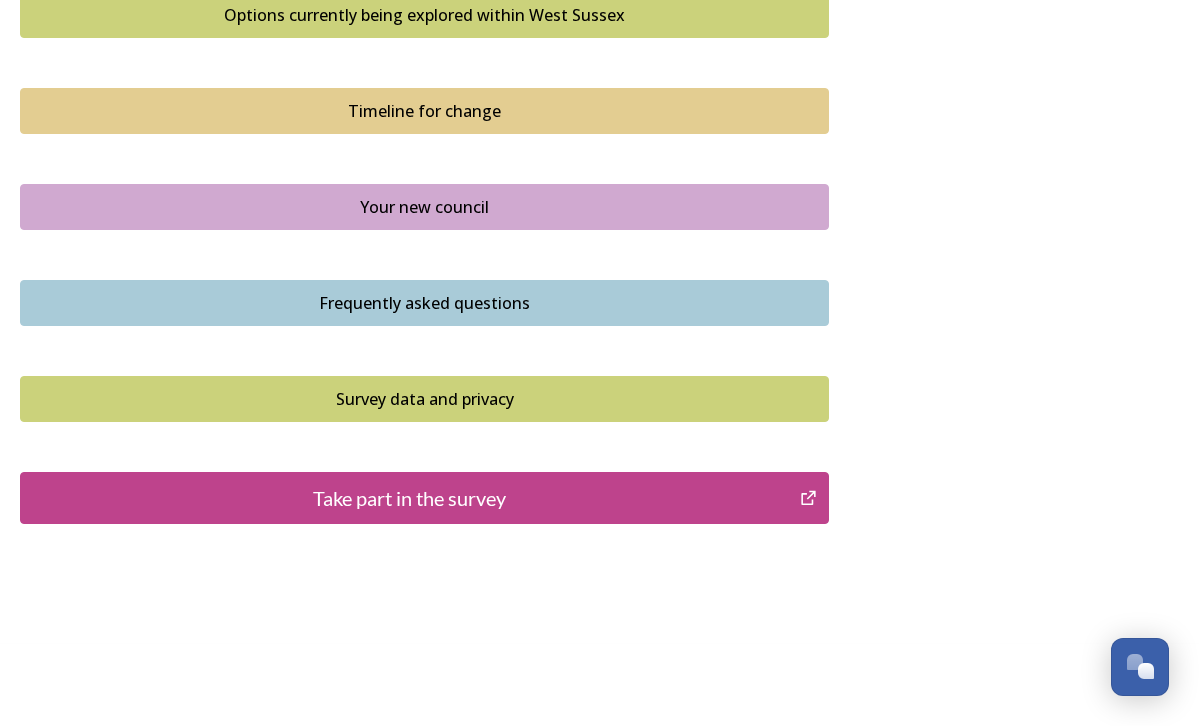 click on "Take part in the survey" at bounding box center [410, 498] 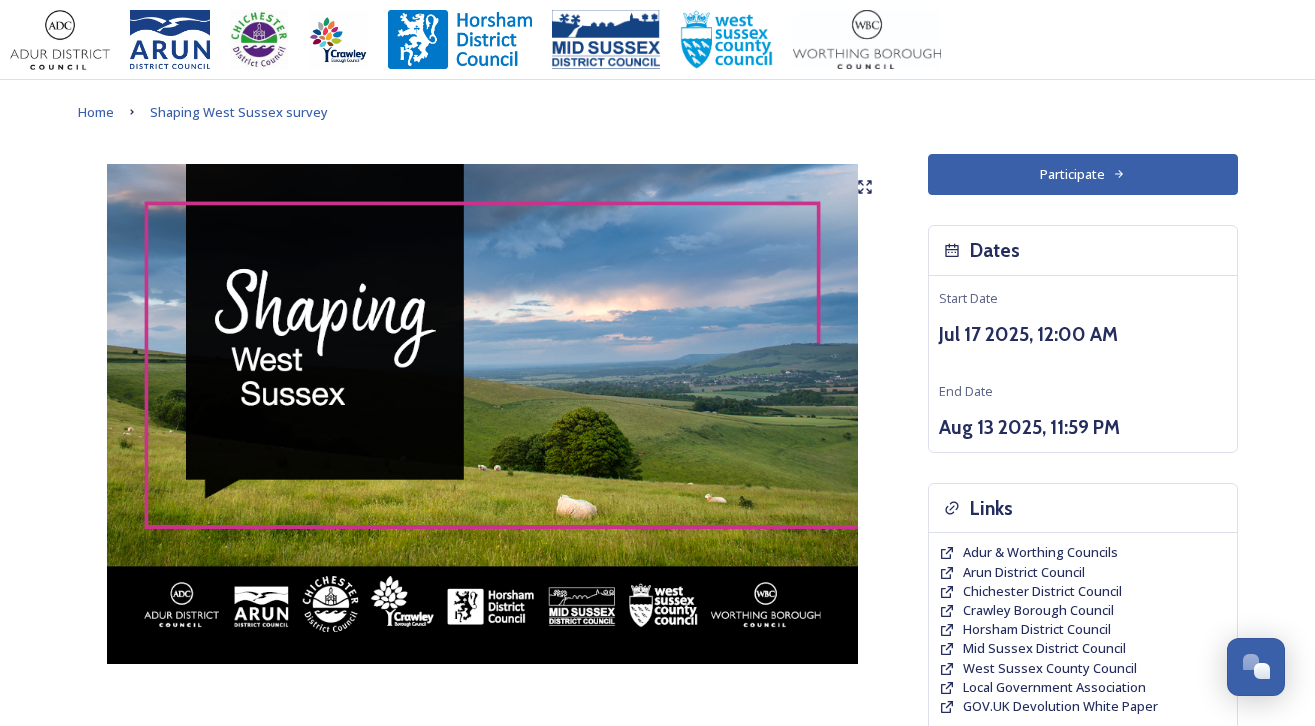 scroll, scrollTop: 0, scrollLeft: 0, axis: both 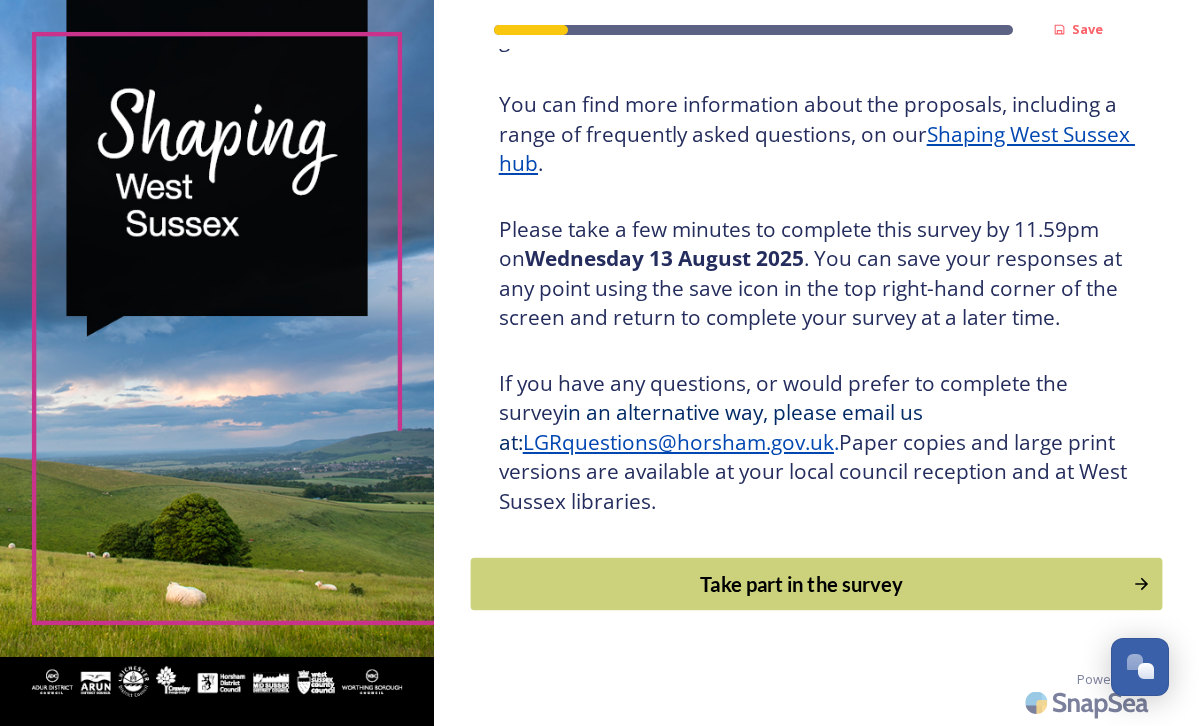 click on "Take part in the survey" at bounding box center [802, 584] 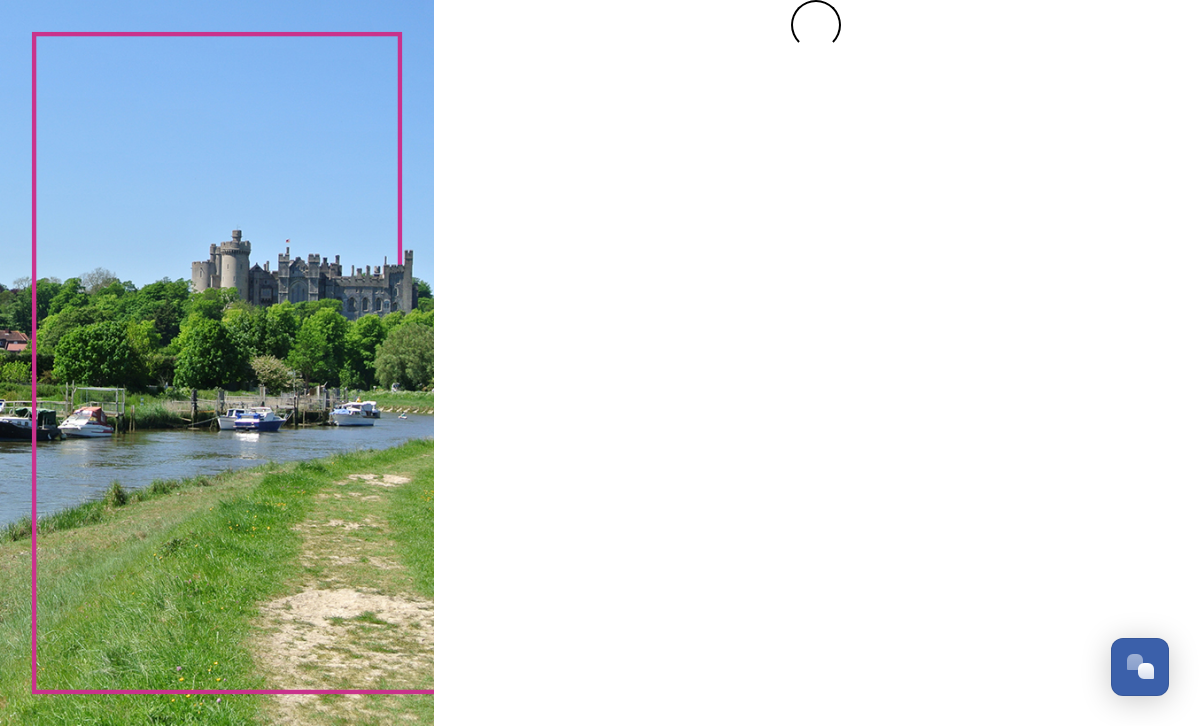 scroll, scrollTop: 0, scrollLeft: 0, axis: both 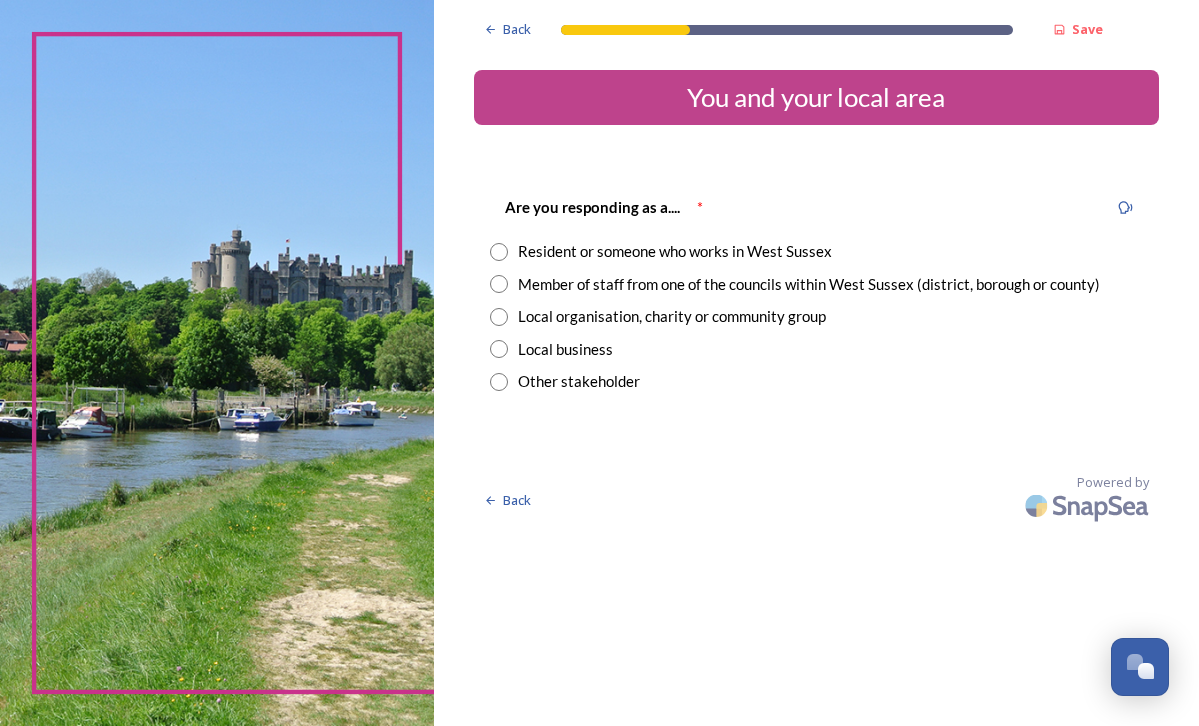 click at bounding box center (499, 382) 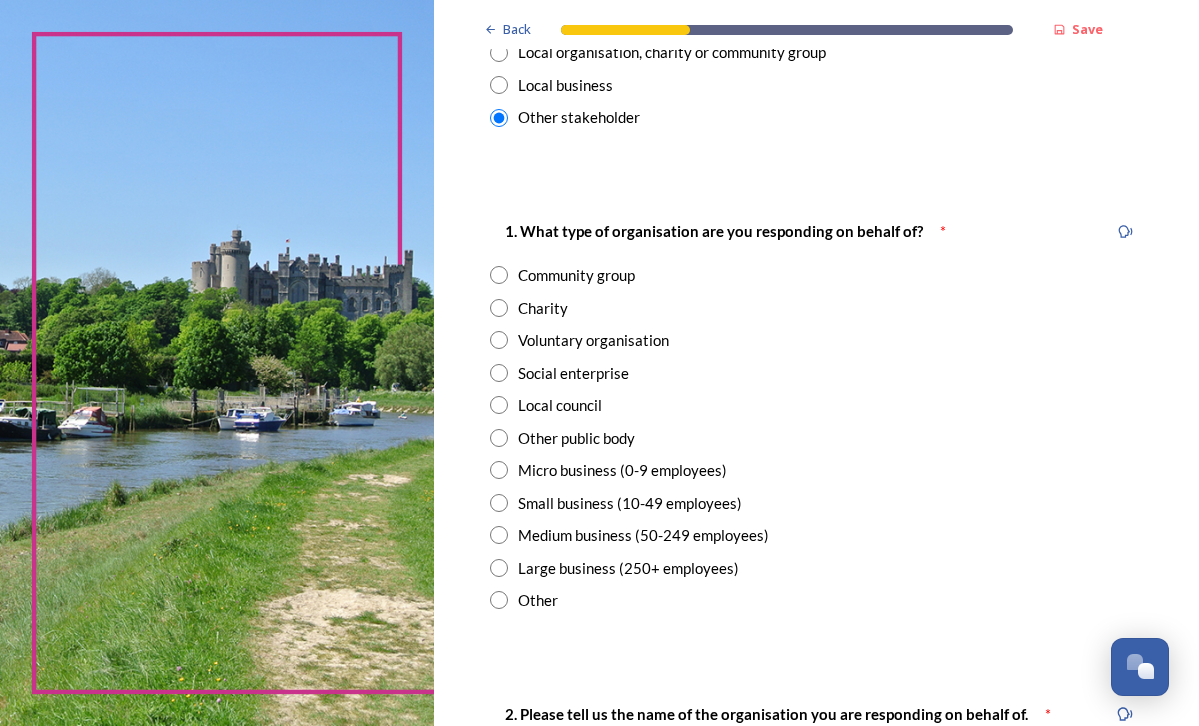 scroll, scrollTop: 266, scrollLeft: 0, axis: vertical 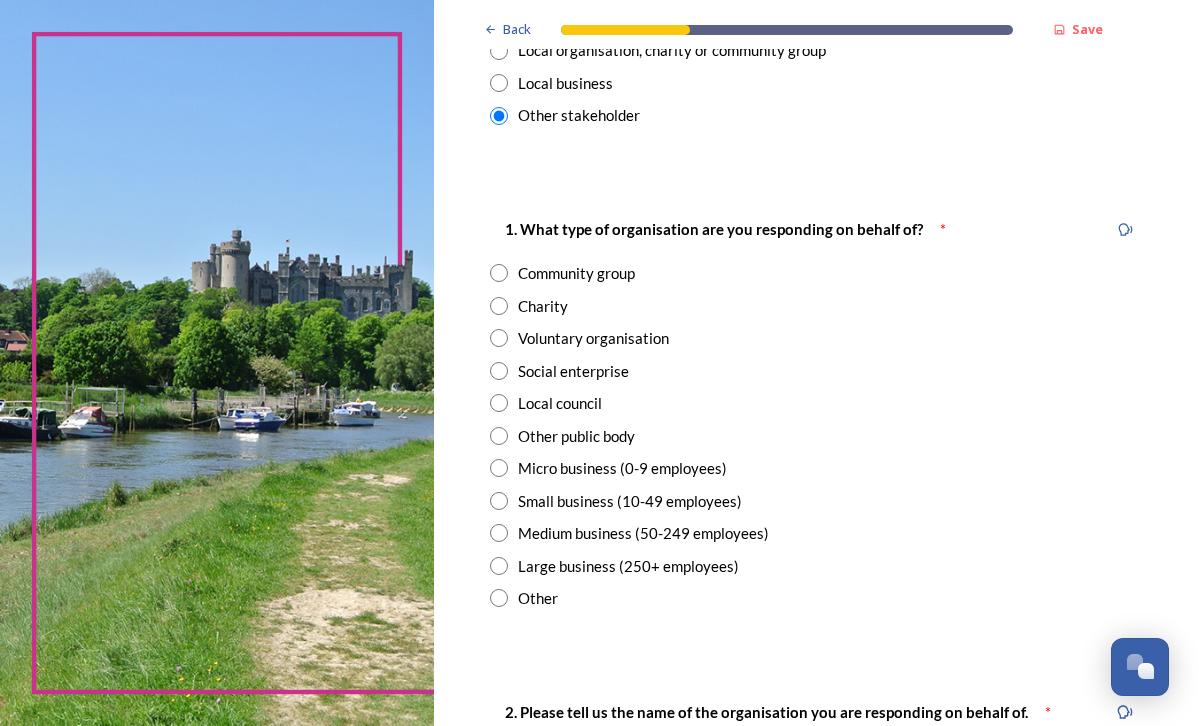 click at bounding box center (499, 403) 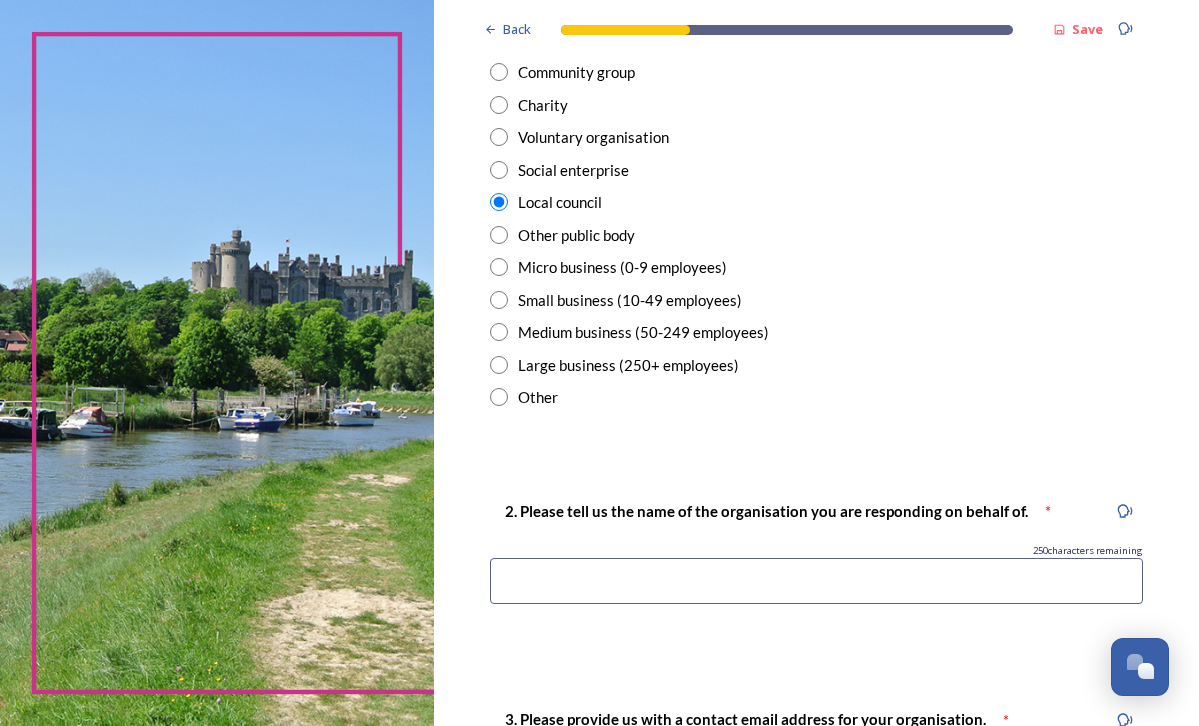 scroll, scrollTop: 471, scrollLeft: 0, axis: vertical 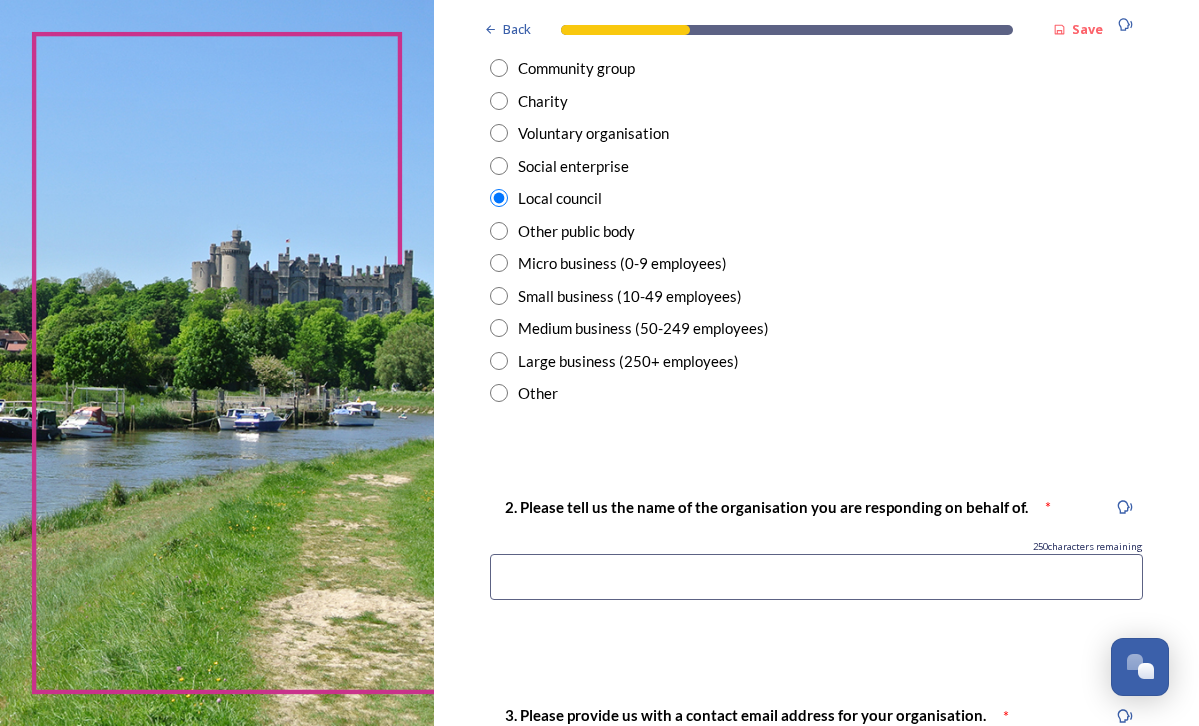 click at bounding box center [816, 577] 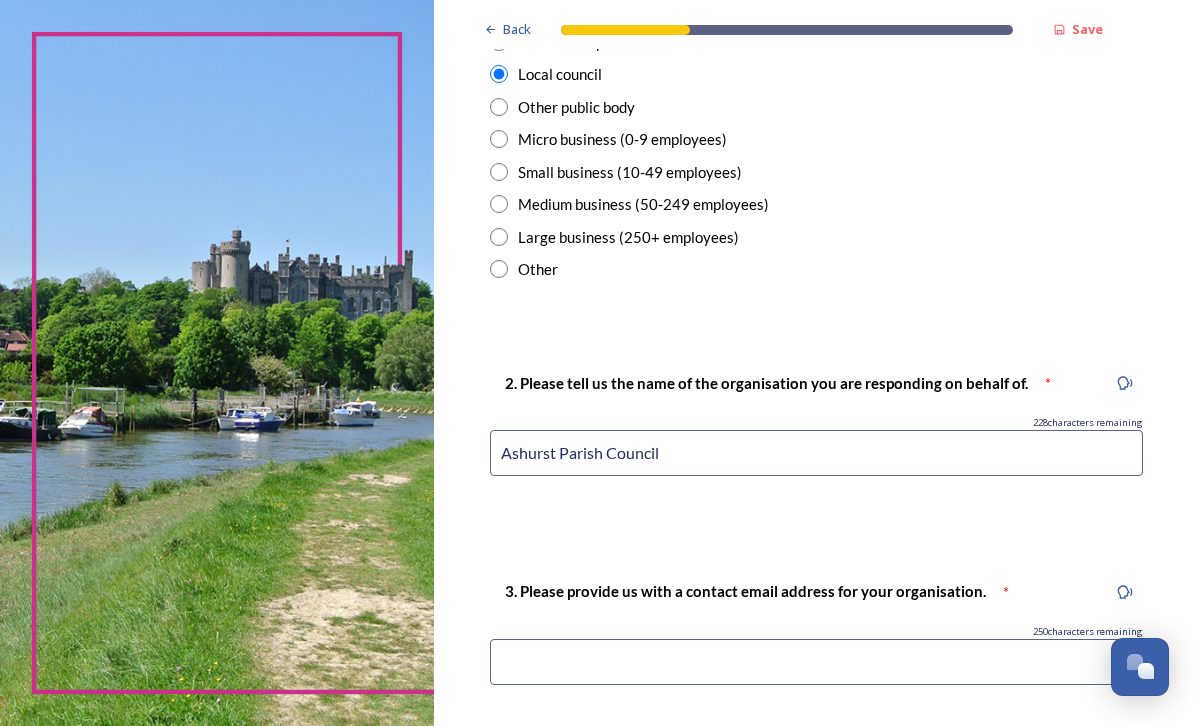 scroll, scrollTop: 624, scrollLeft: 0, axis: vertical 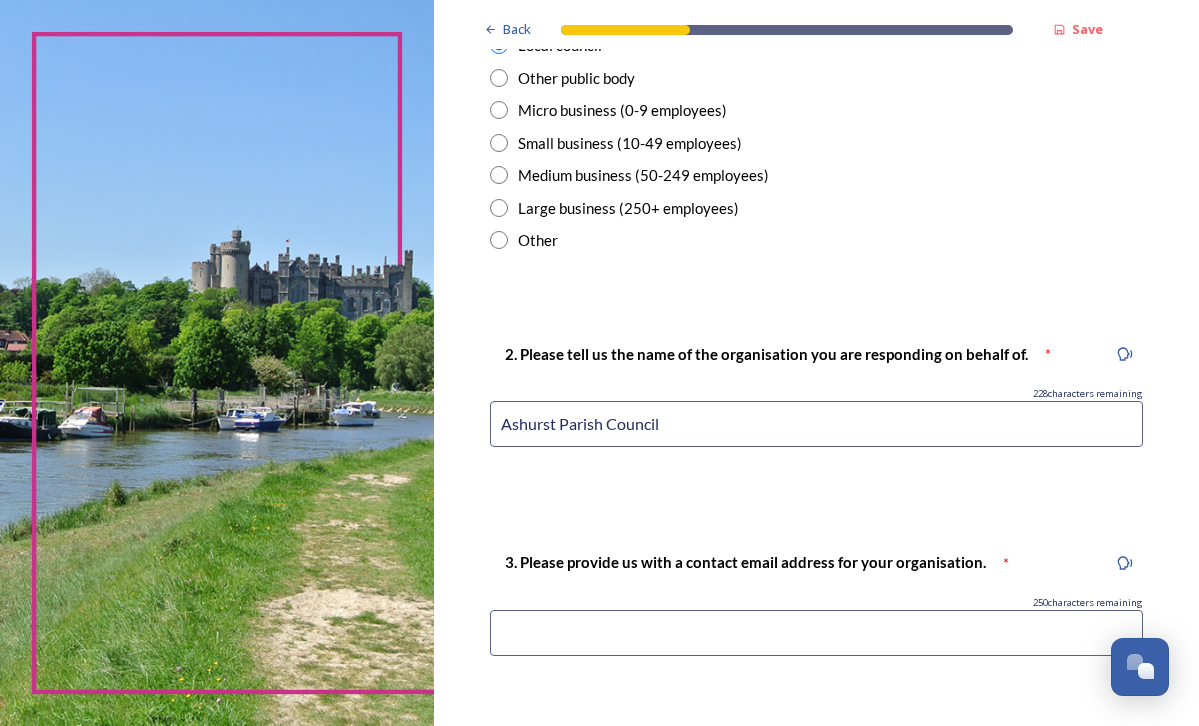 type on "Ashurst Parish Council" 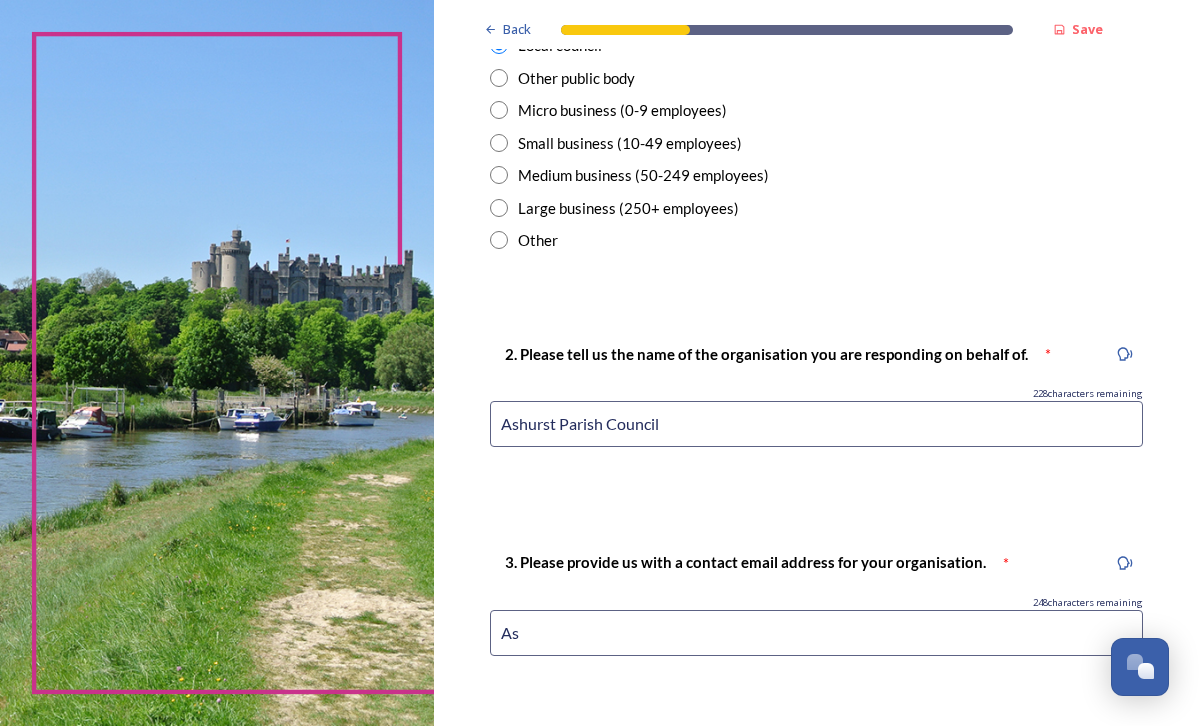 type on "A" 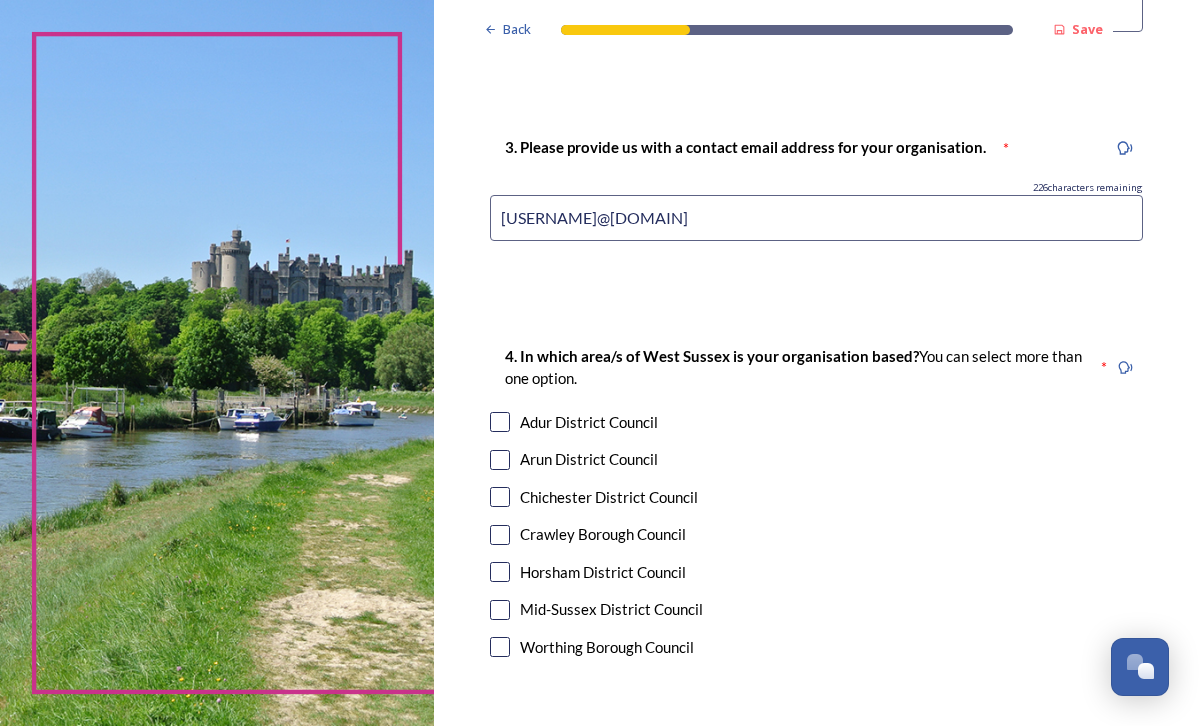 scroll, scrollTop: 1042, scrollLeft: 0, axis: vertical 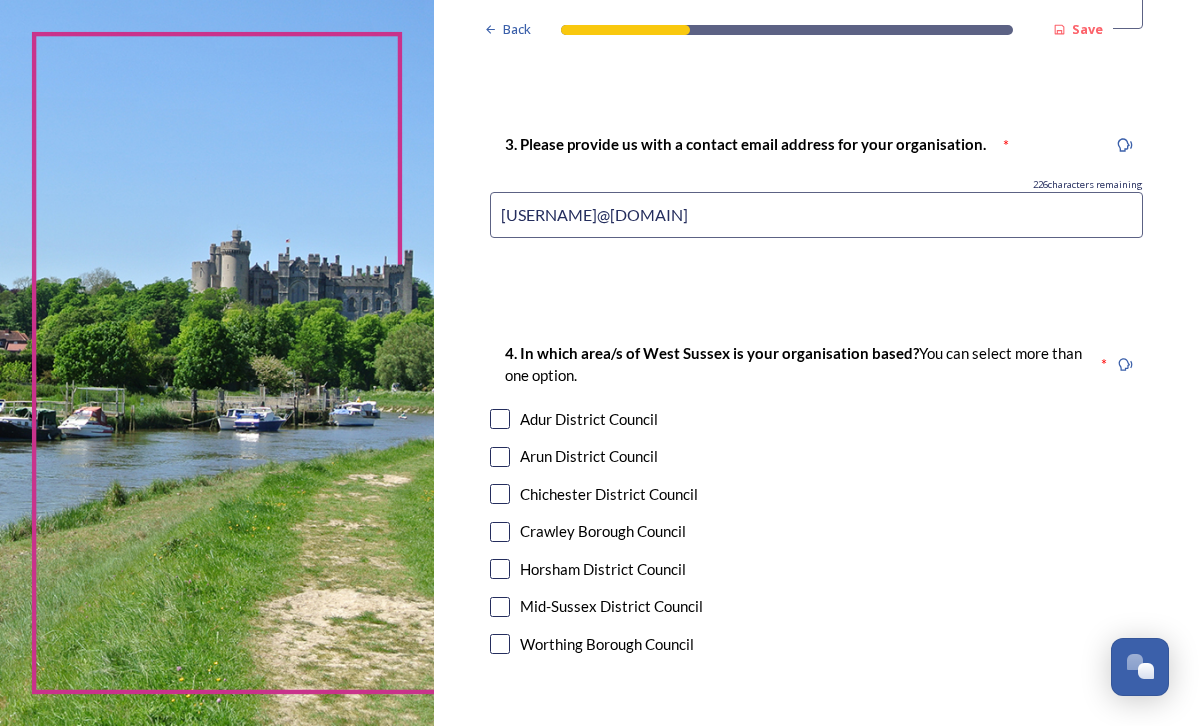 type on "ashurstclerk@outlook.com" 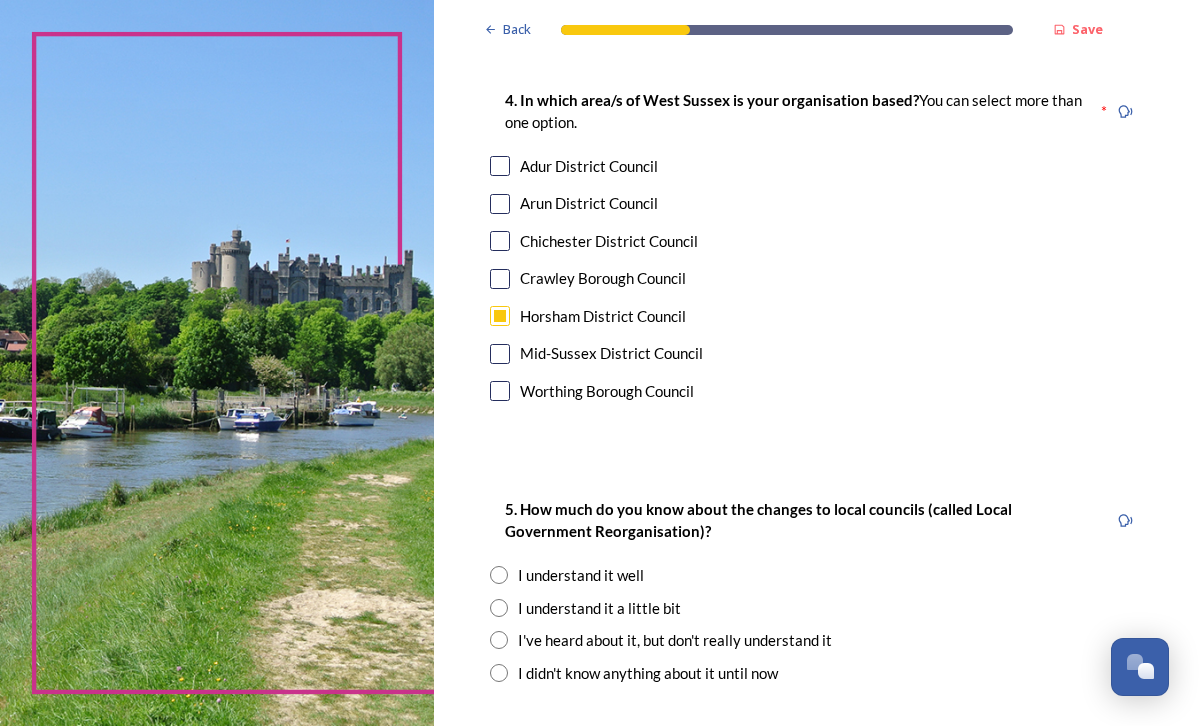 scroll, scrollTop: 1296, scrollLeft: 0, axis: vertical 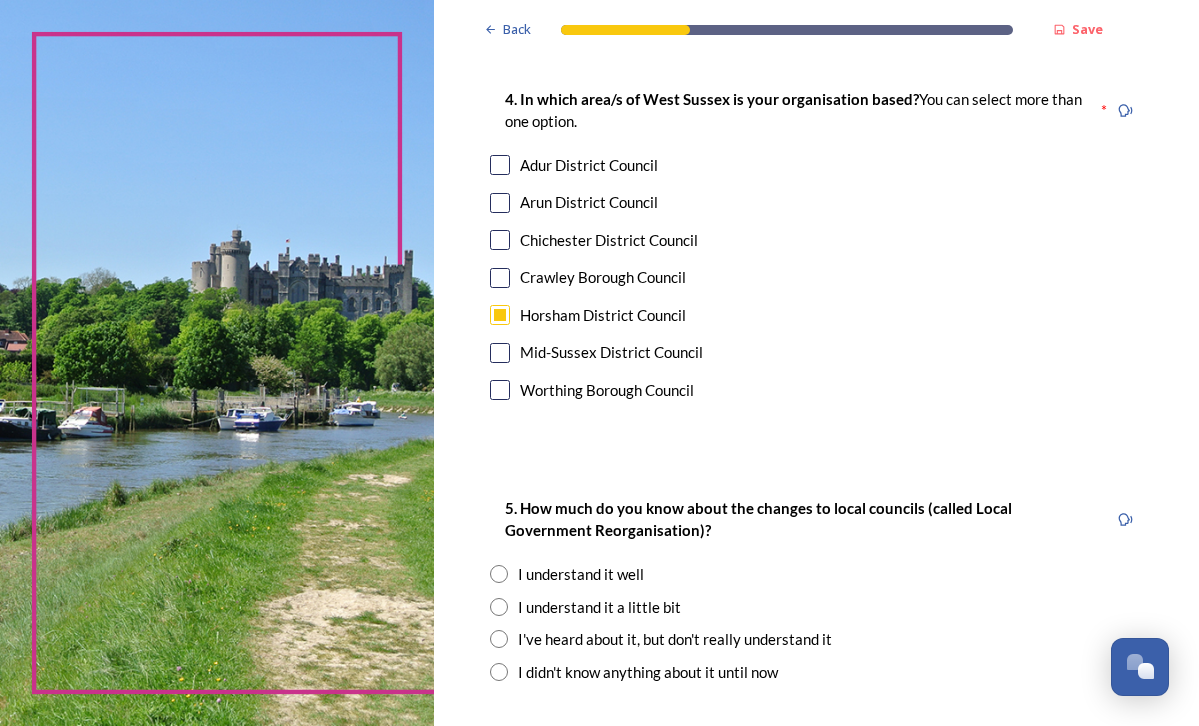 click at bounding box center [499, 574] 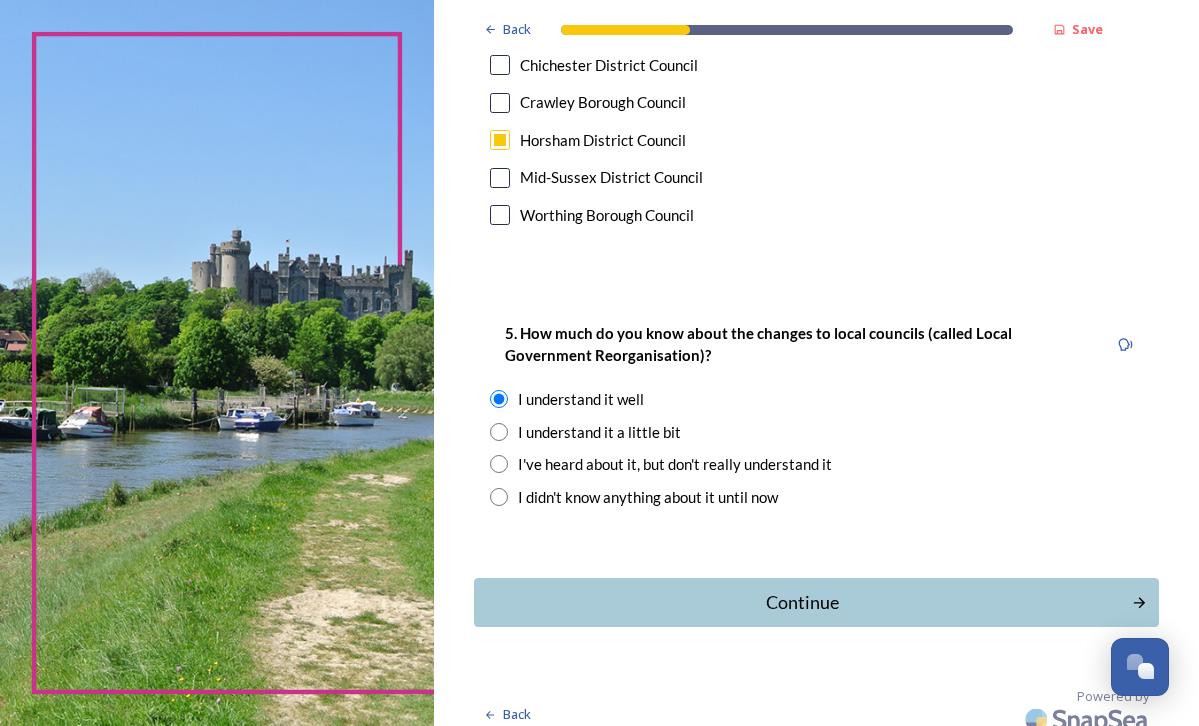 scroll, scrollTop: 1470, scrollLeft: 0, axis: vertical 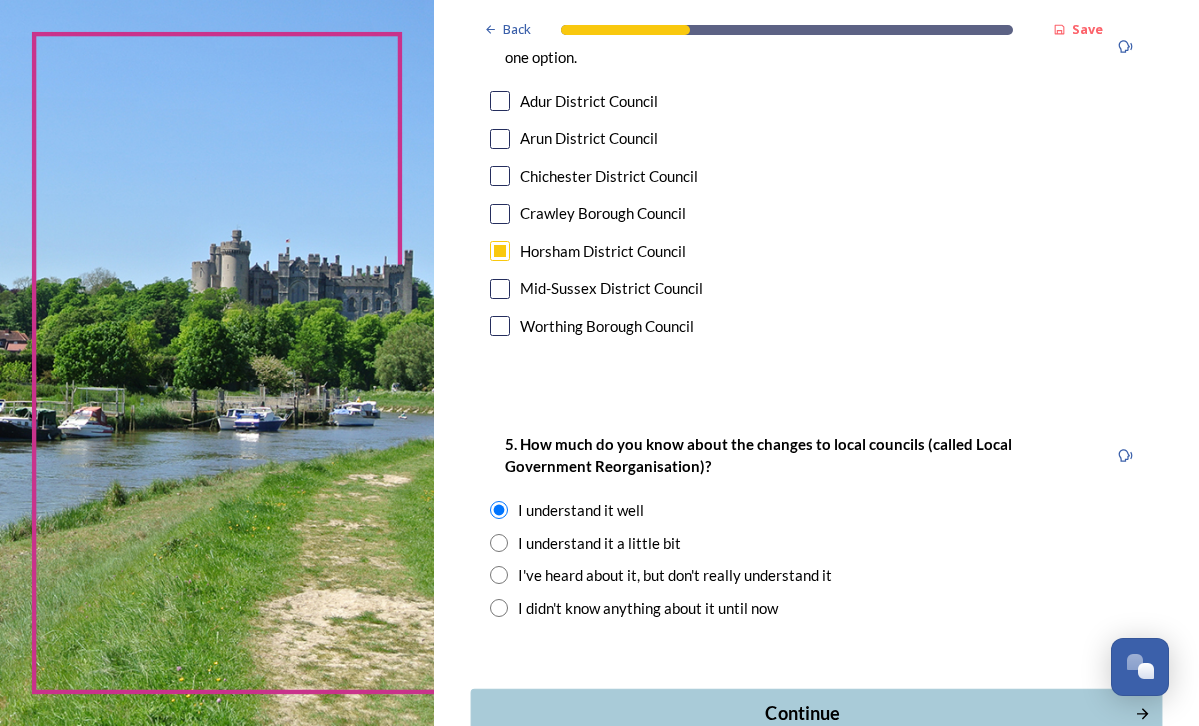 click on "Continue" at bounding box center [803, 713] 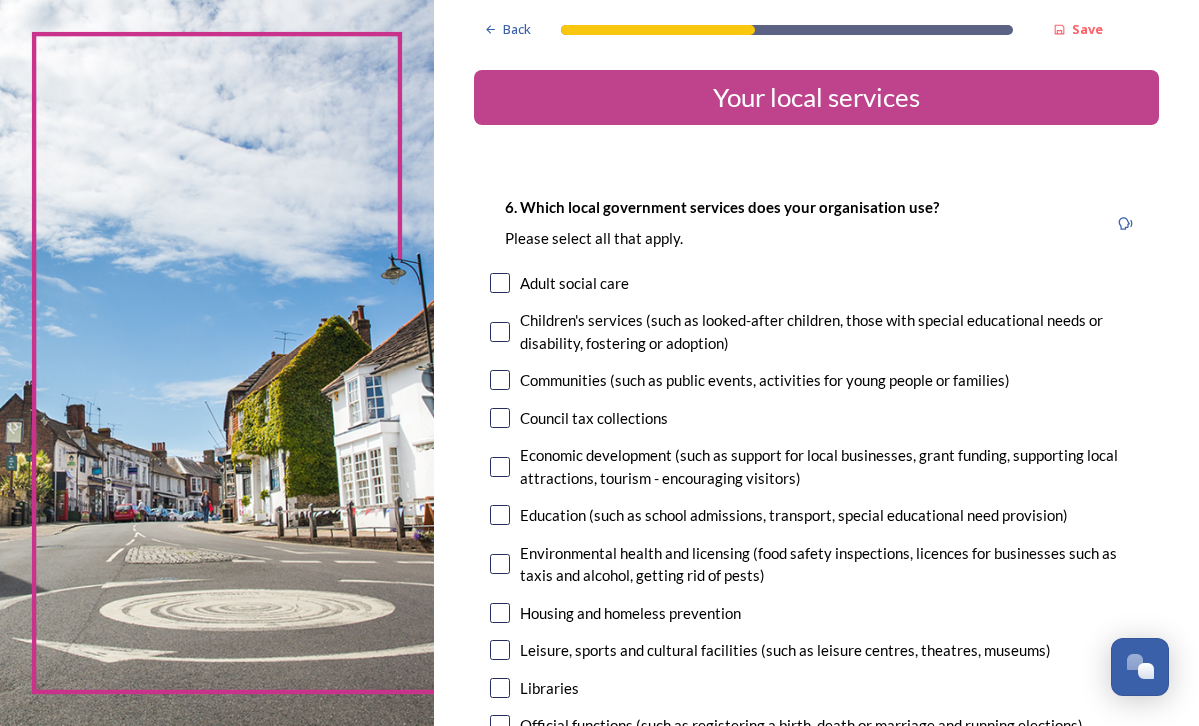 scroll, scrollTop: 0, scrollLeft: 0, axis: both 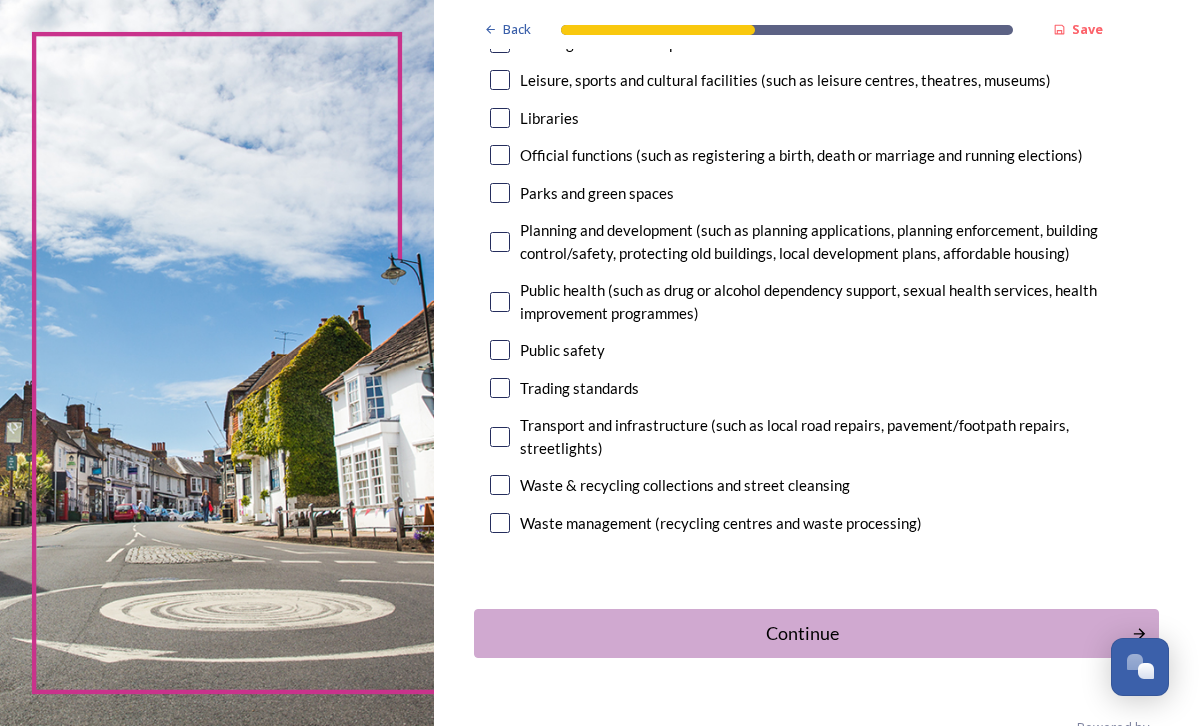 click at bounding box center (500, 437) 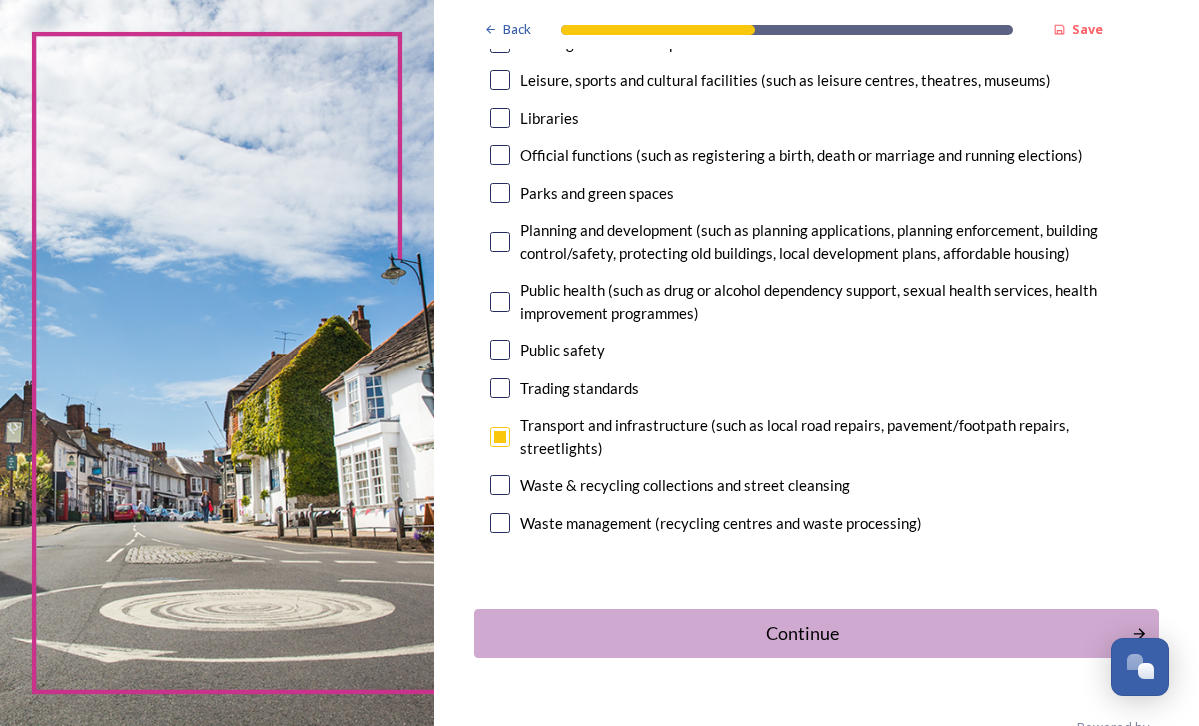 click at bounding box center (500, 485) 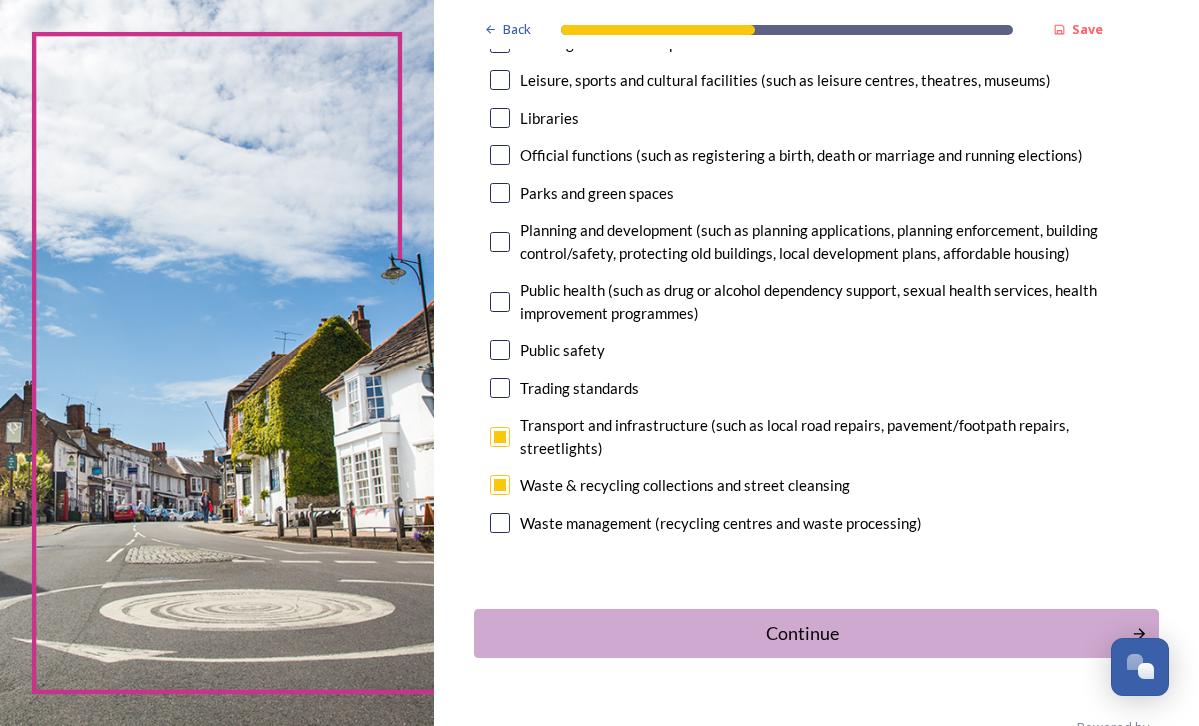 click at bounding box center [500, 523] 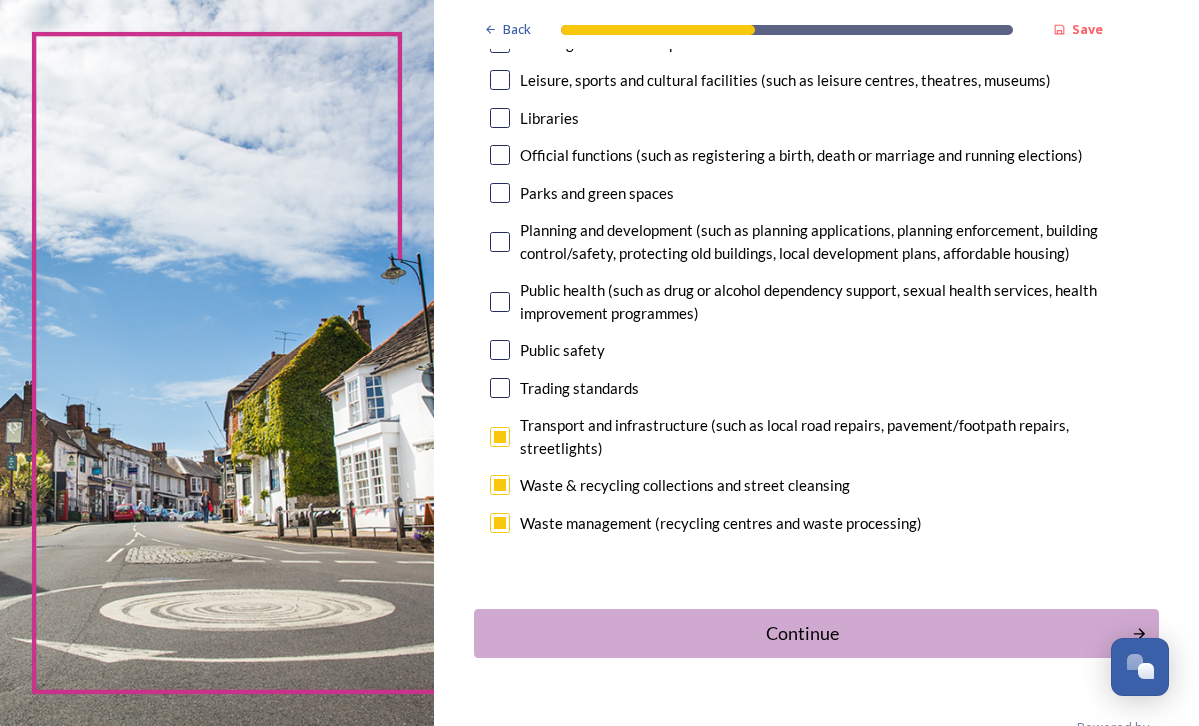 click at bounding box center (500, 523) 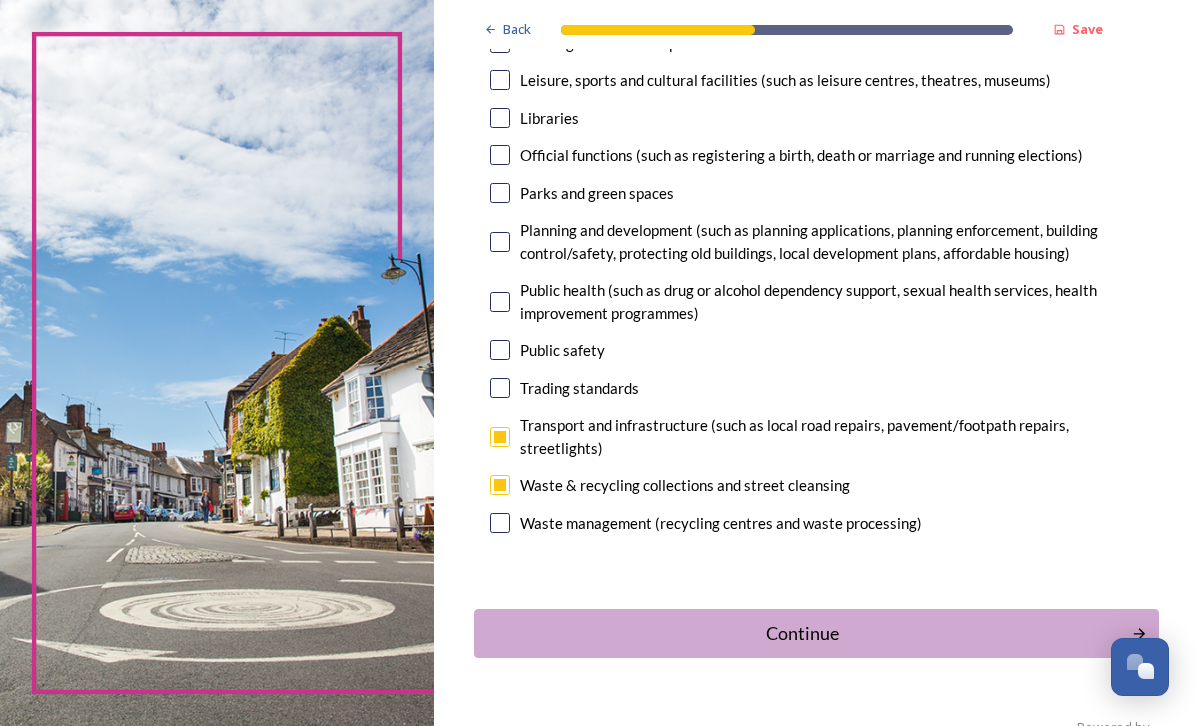 scroll, scrollTop: 572, scrollLeft: 0, axis: vertical 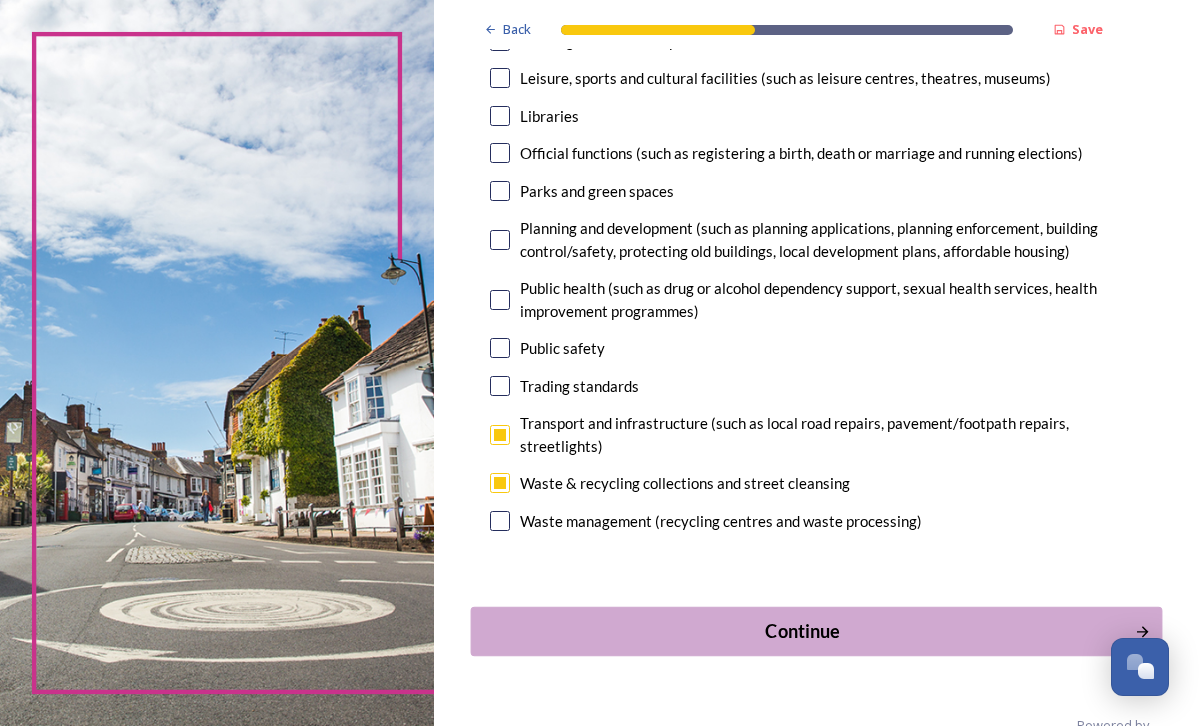 click on "Continue" at bounding box center [803, 631] 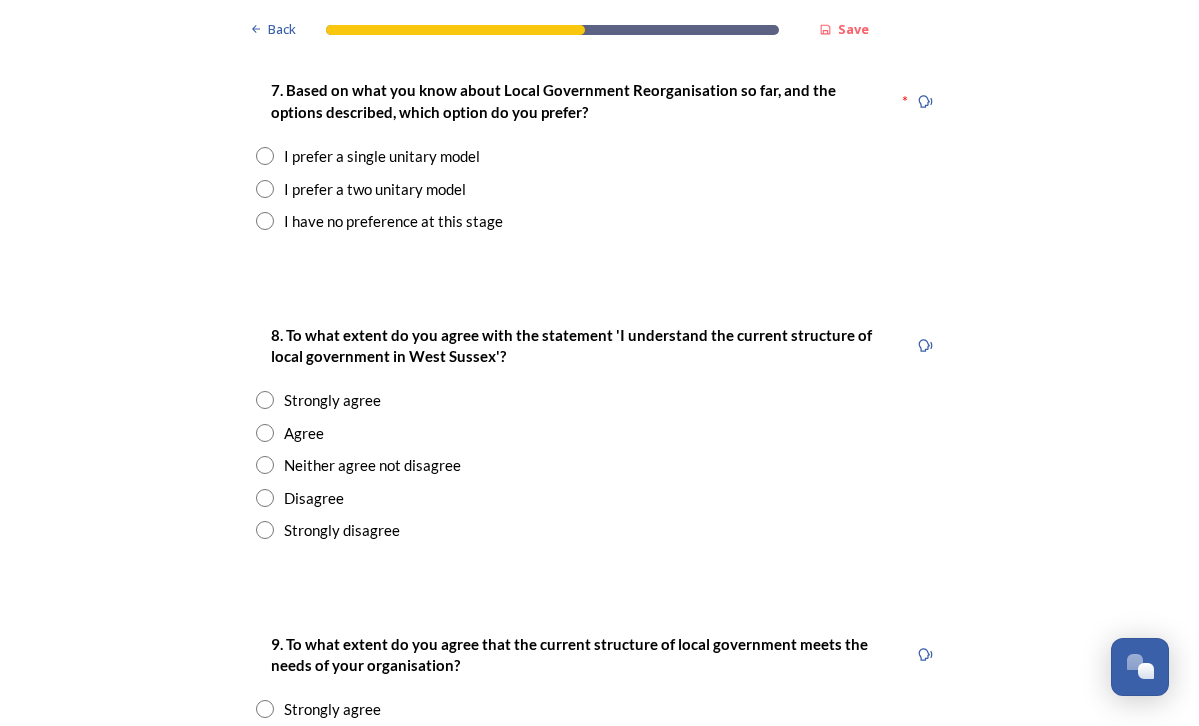 scroll, scrollTop: 2661, scrollLeft: 0, axis: vertical 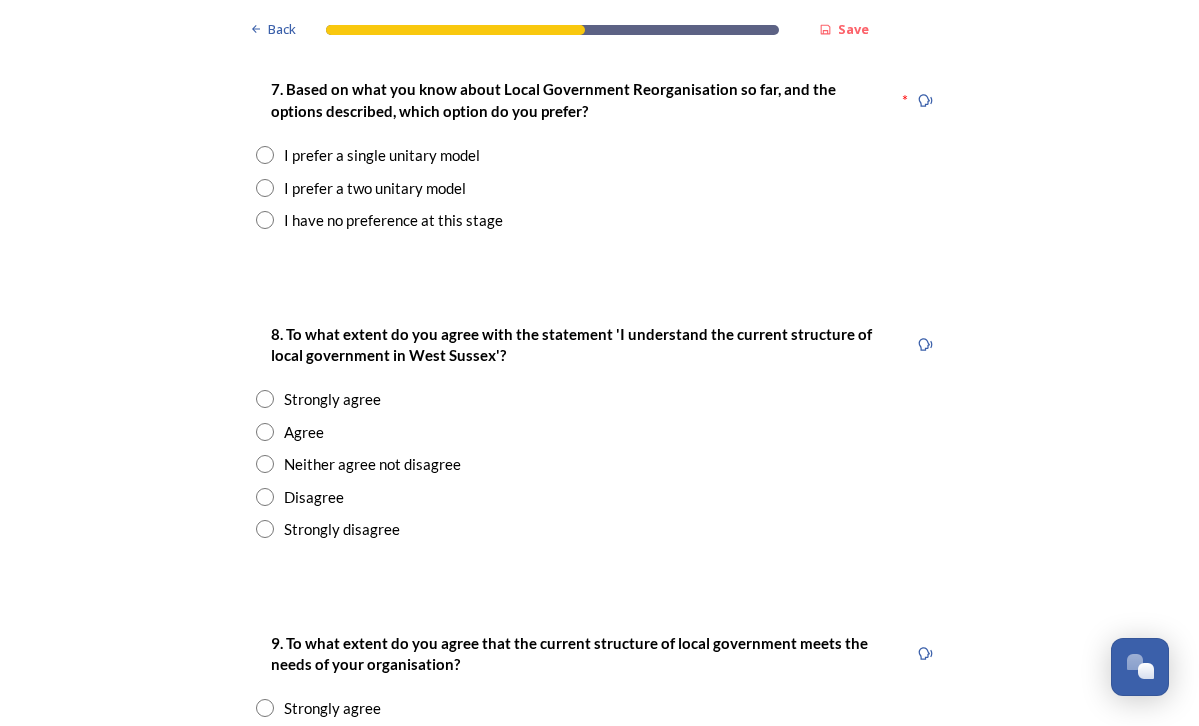 click at bounding box center [265, 399] 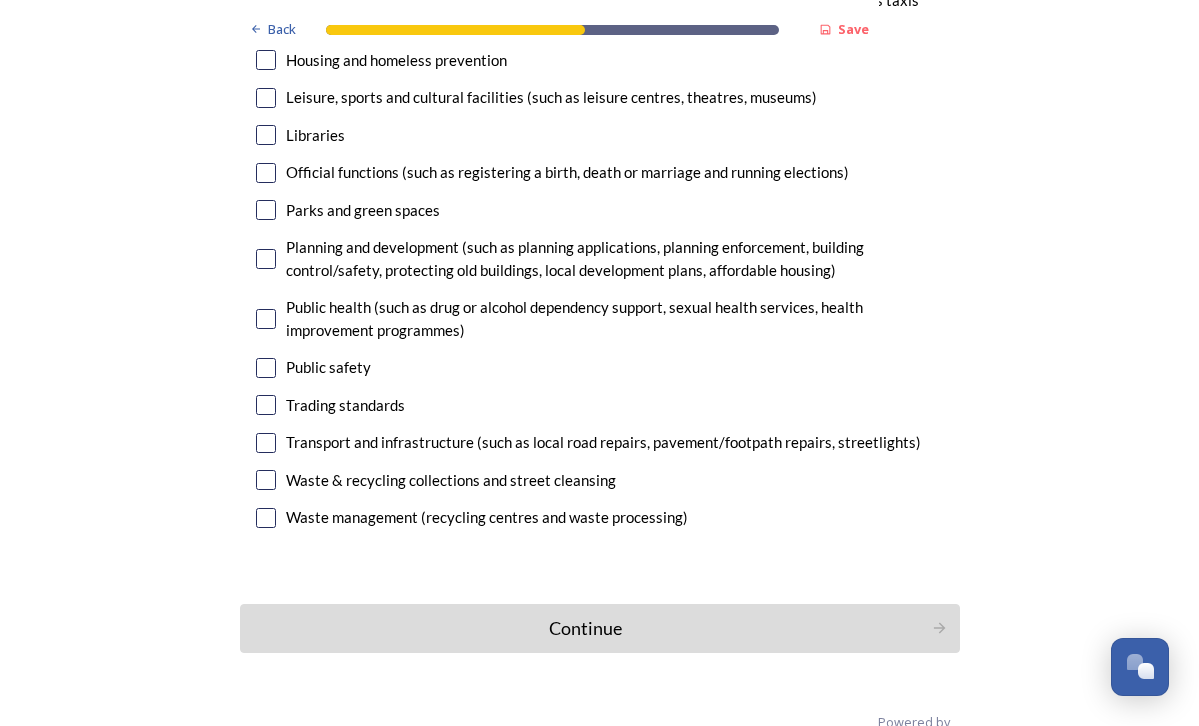 scroll, scrollTop: 5348, scrollLeft: 0, axis: vertical 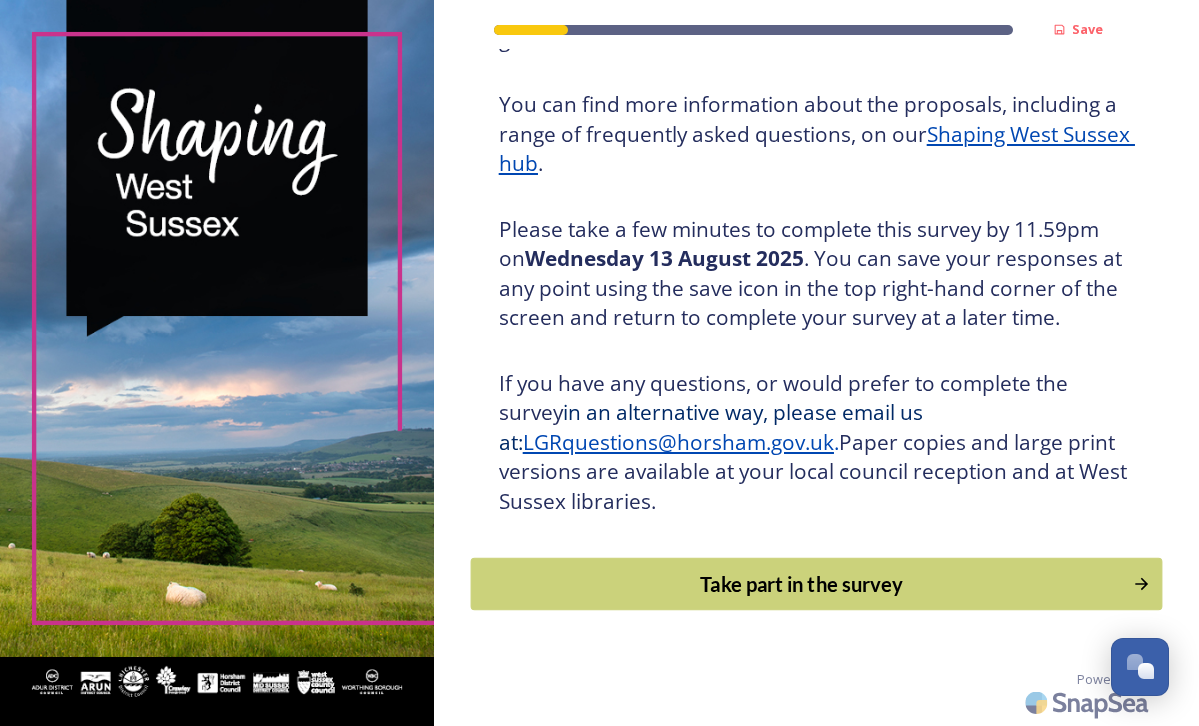 click on "Take part in the survey" at bounding box center [802, 584] 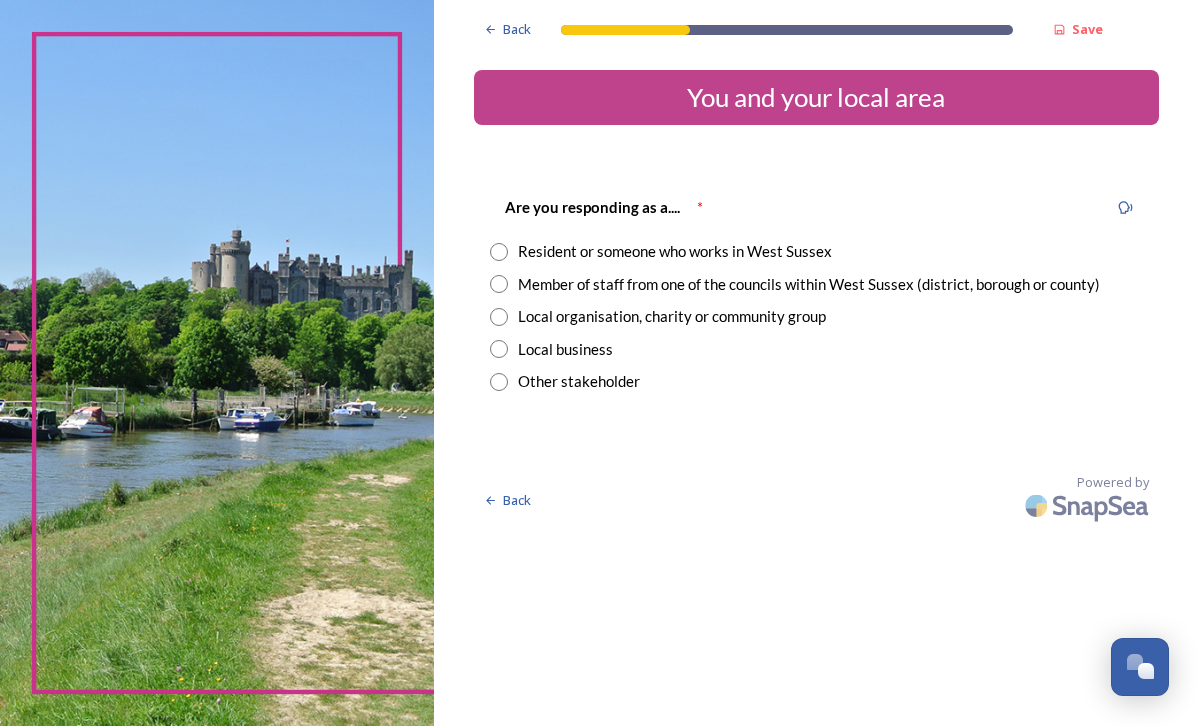 scroll, scrollTop: 0, scrollLeft: 0, axis: both 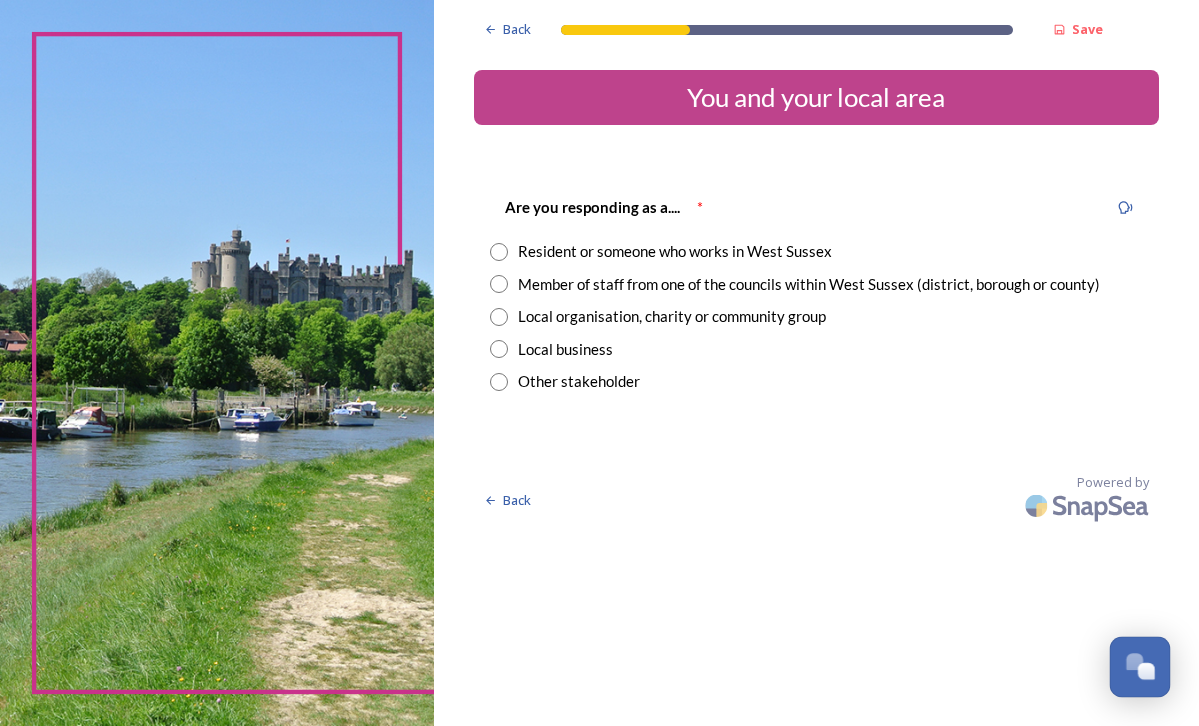 click at bounding box center [1146, 671] 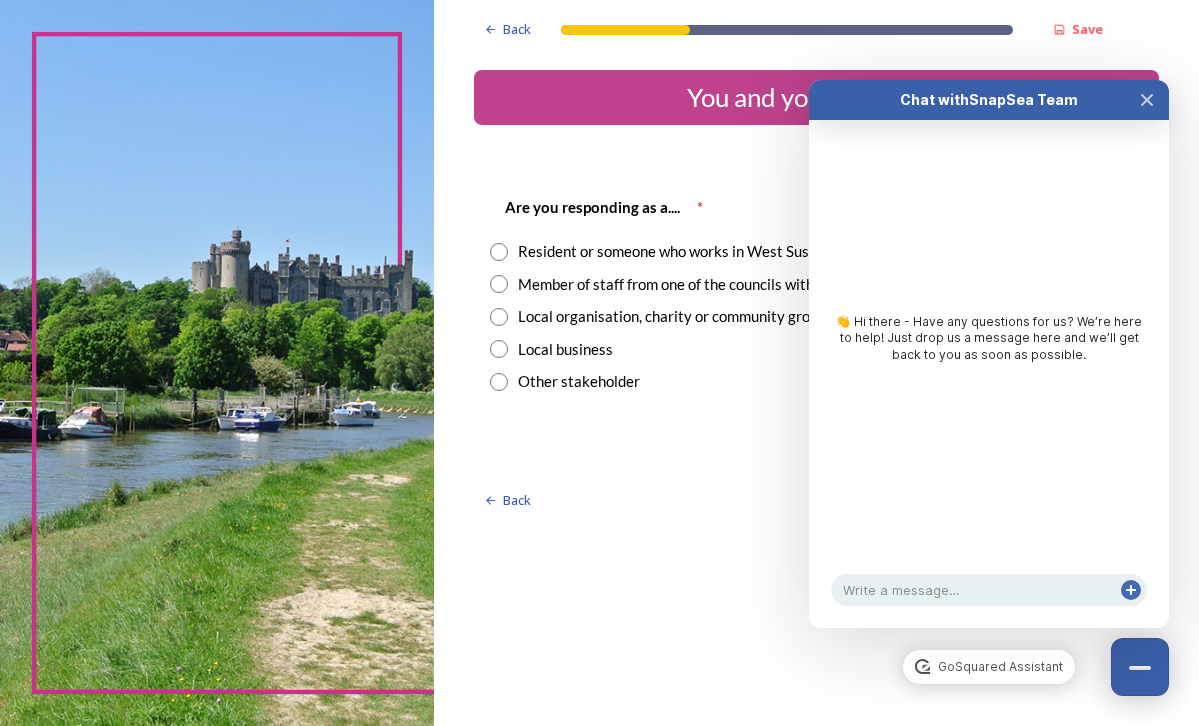 click 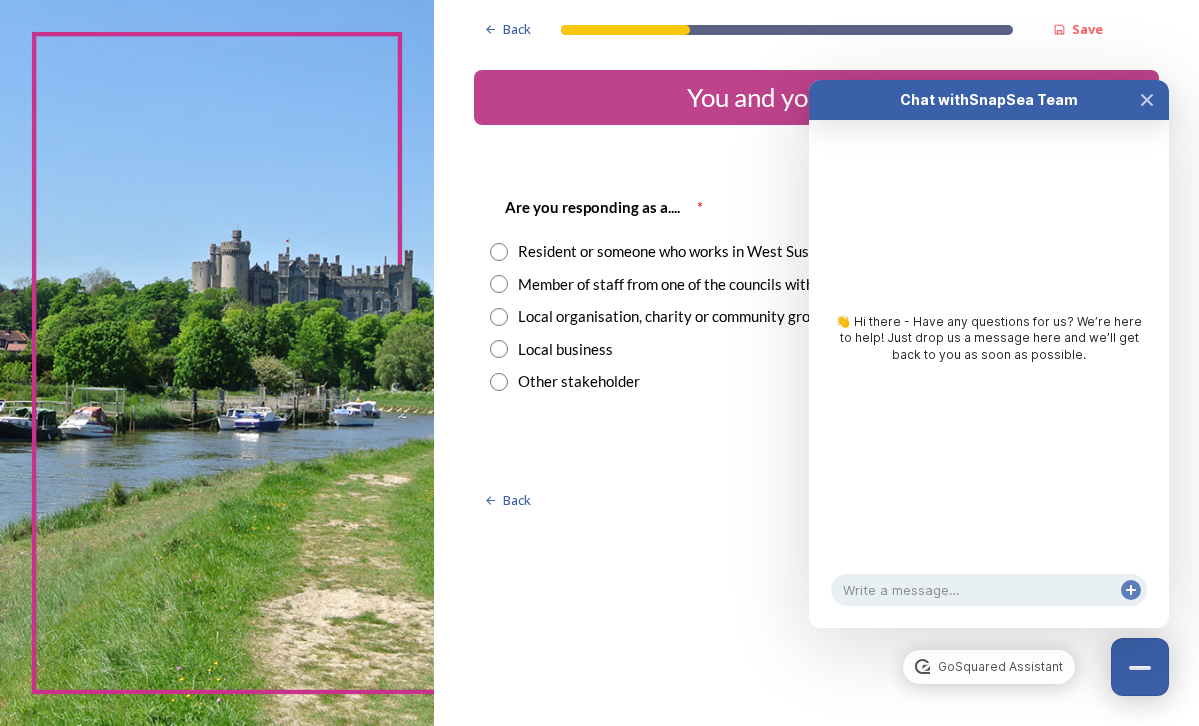 click on "Powered by" at bounding box center [850, 501] 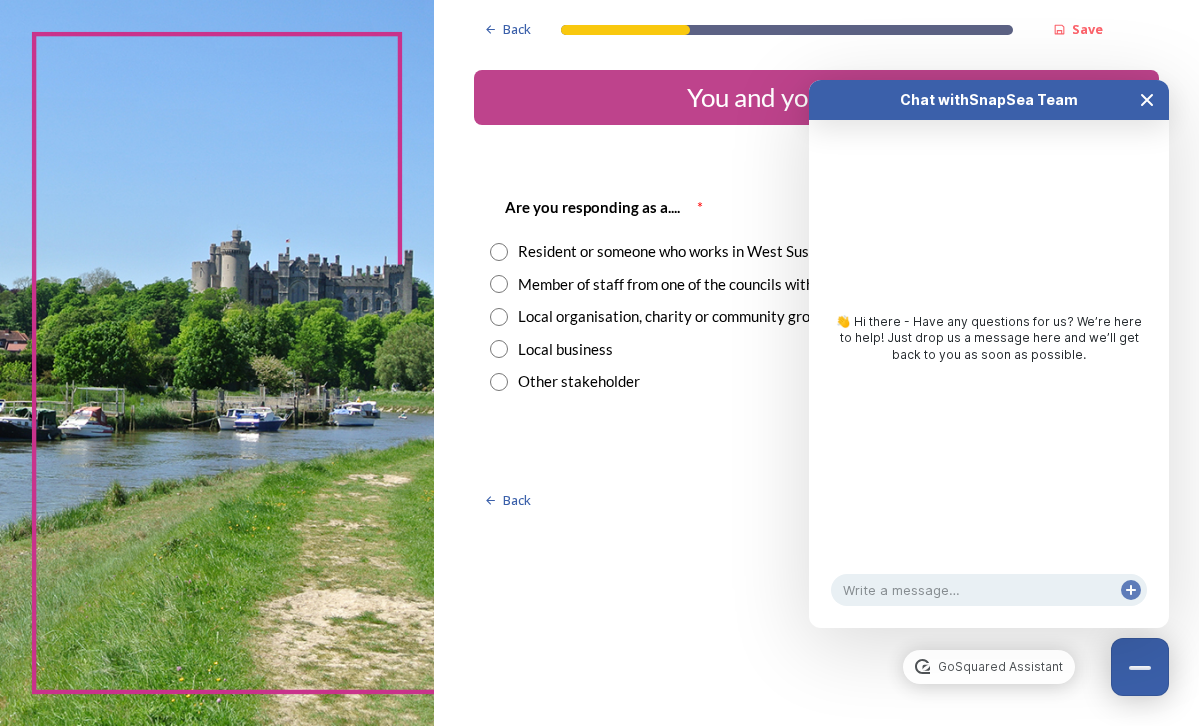click 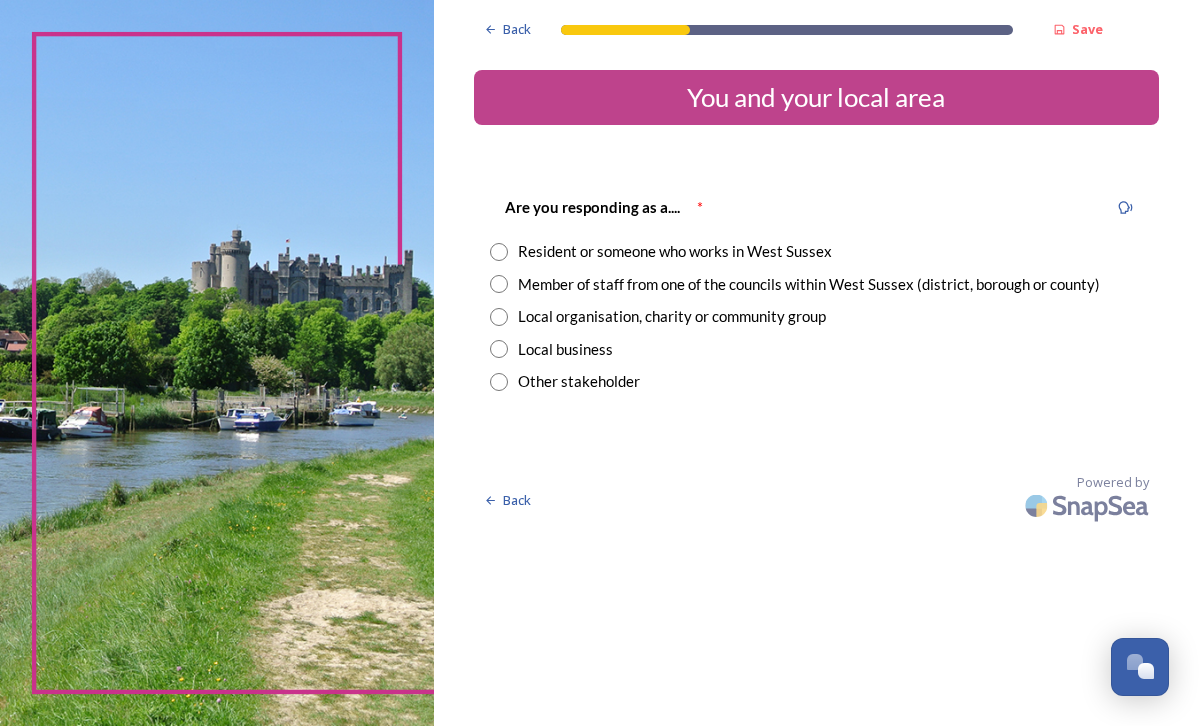 scroll, scrollTop: 0, scrollLeft: 0, axis: both 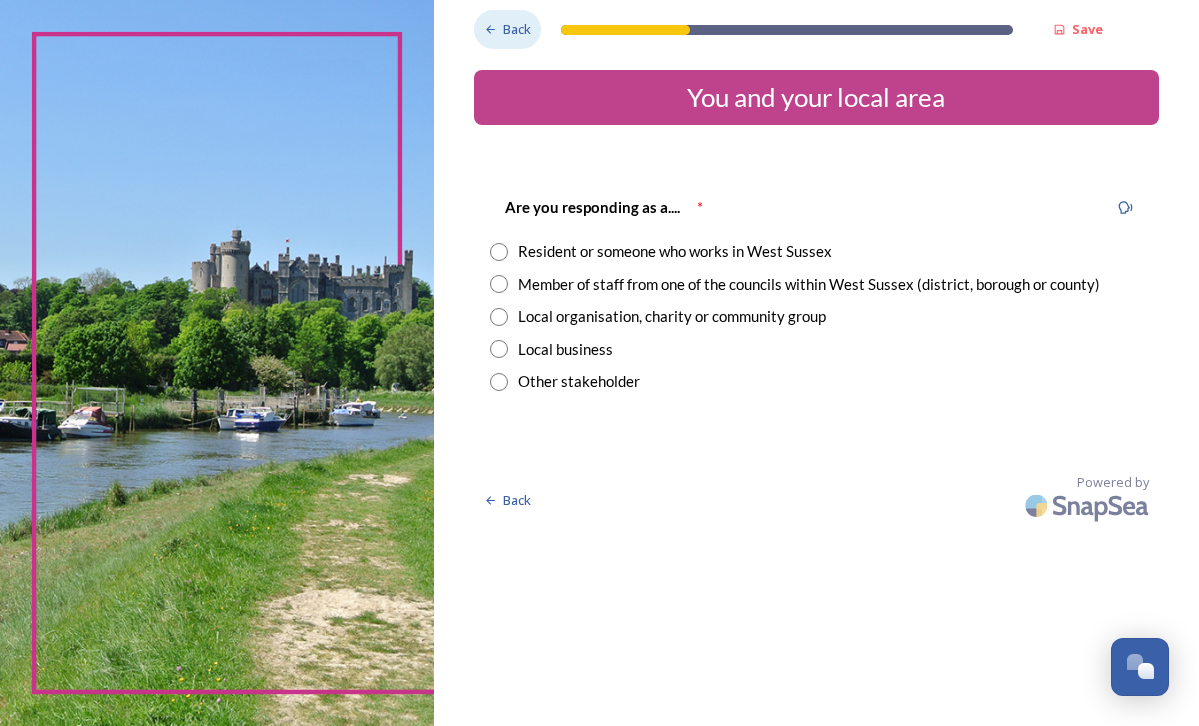 click 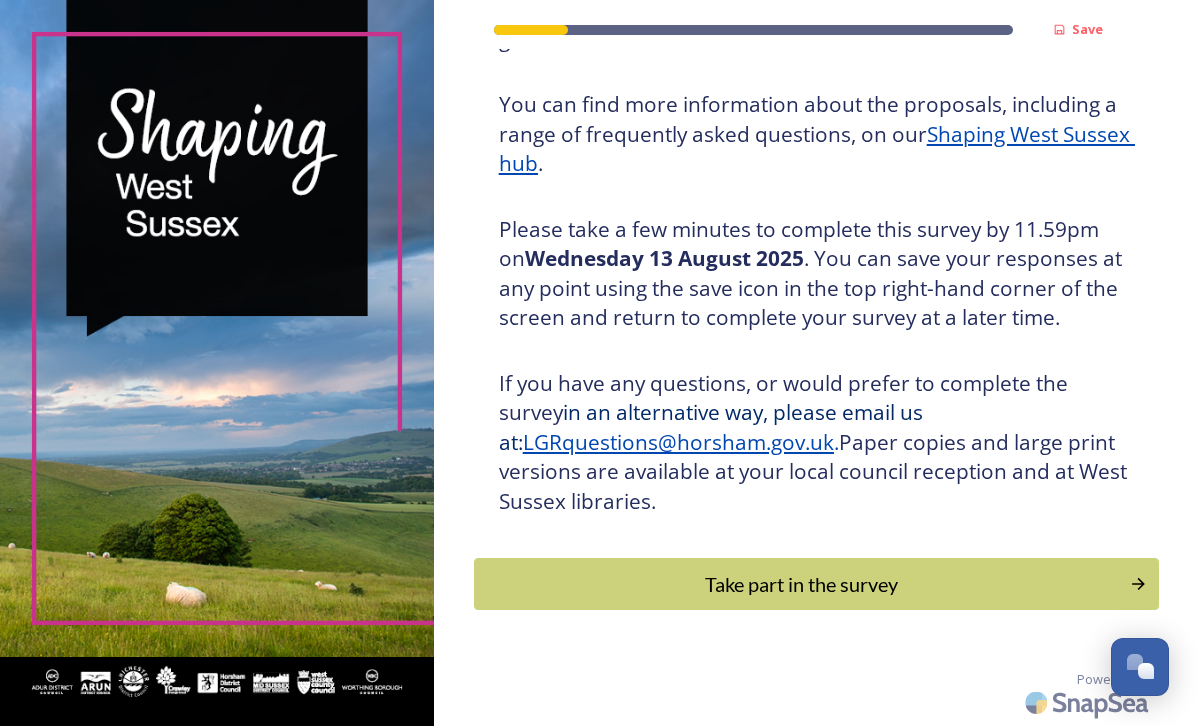 scroll, scrollTop: 281, scrollLeft: 0, axis: vertical 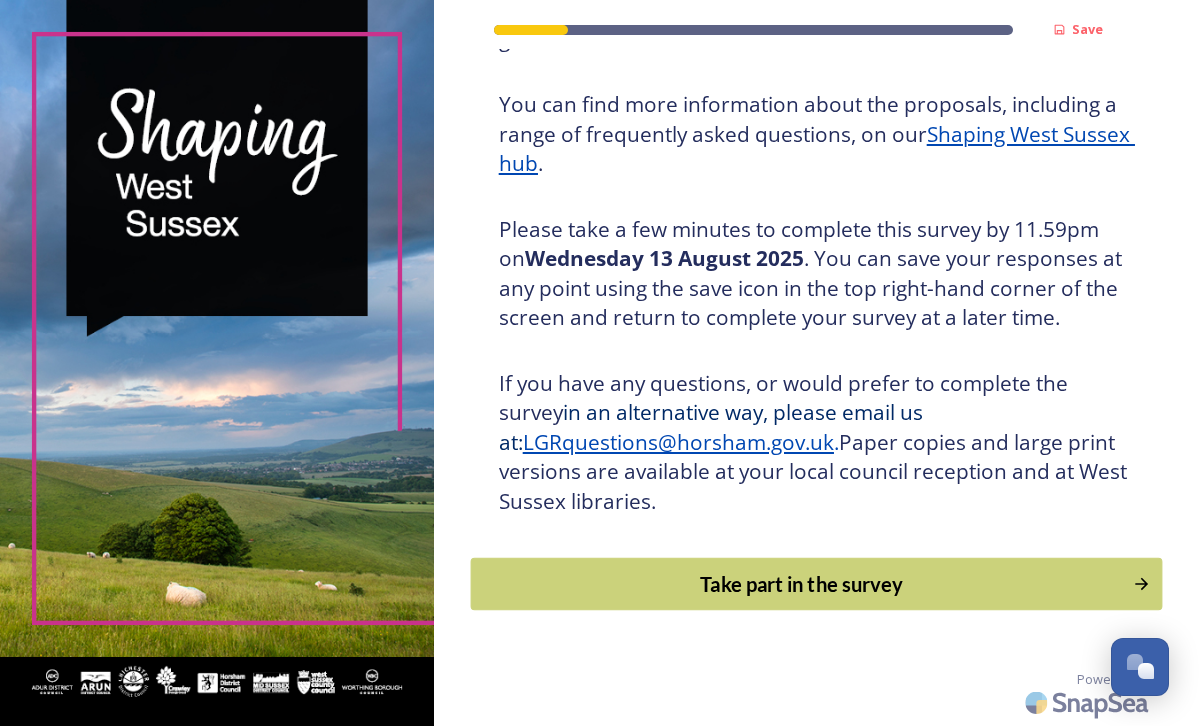 click on "Take part in the survey" at bounding box center [802, 584] 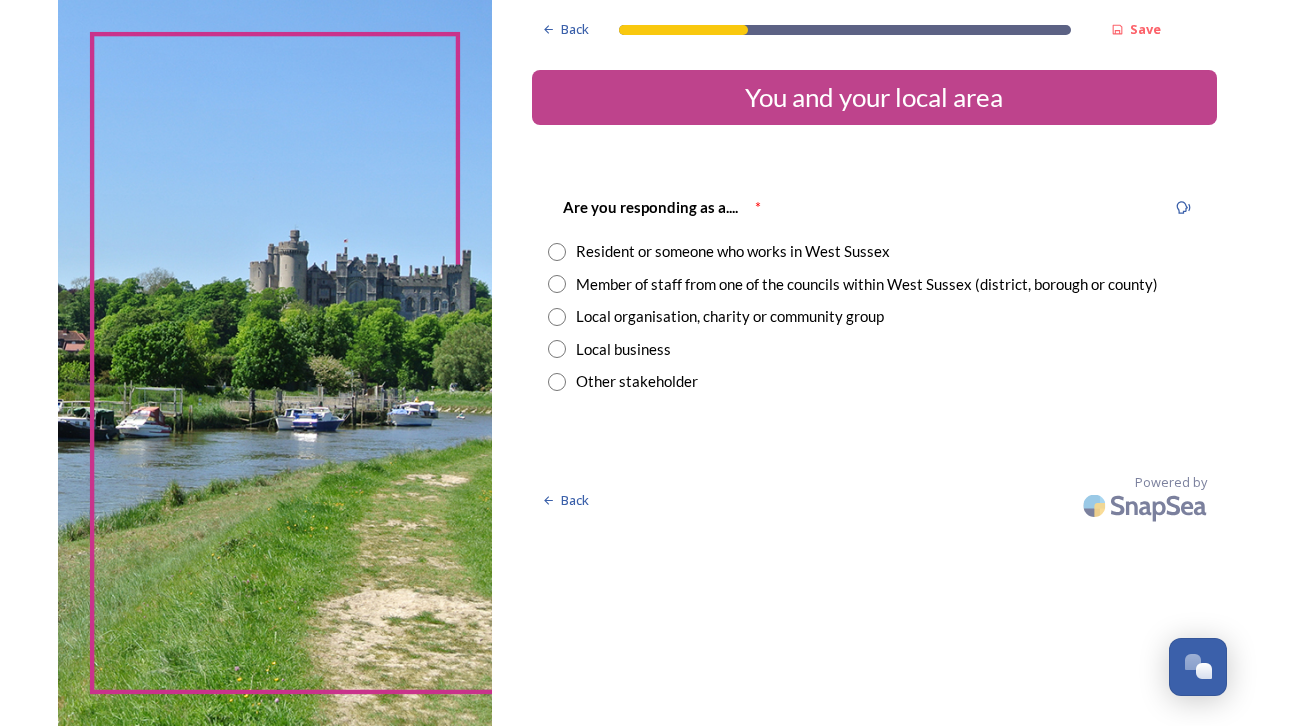 scroll, scrollTop: 0, scrollLeft: 0, axis: both 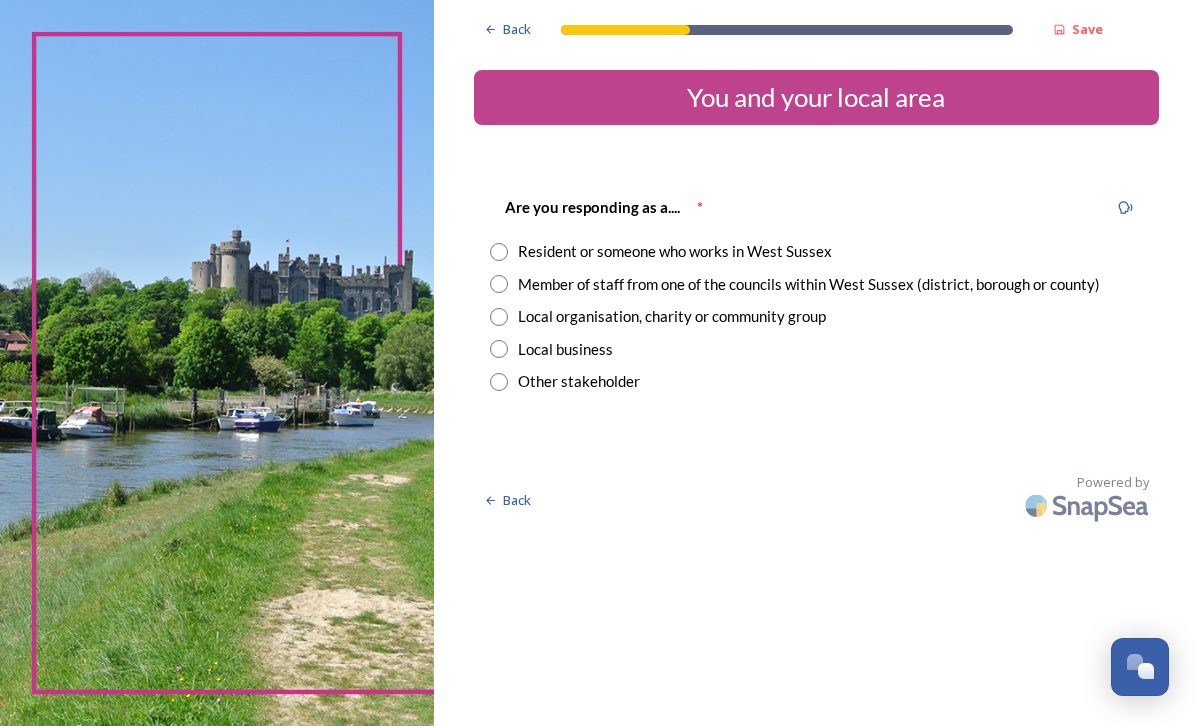 click on "Back Save" at bounding box center [793, 24] 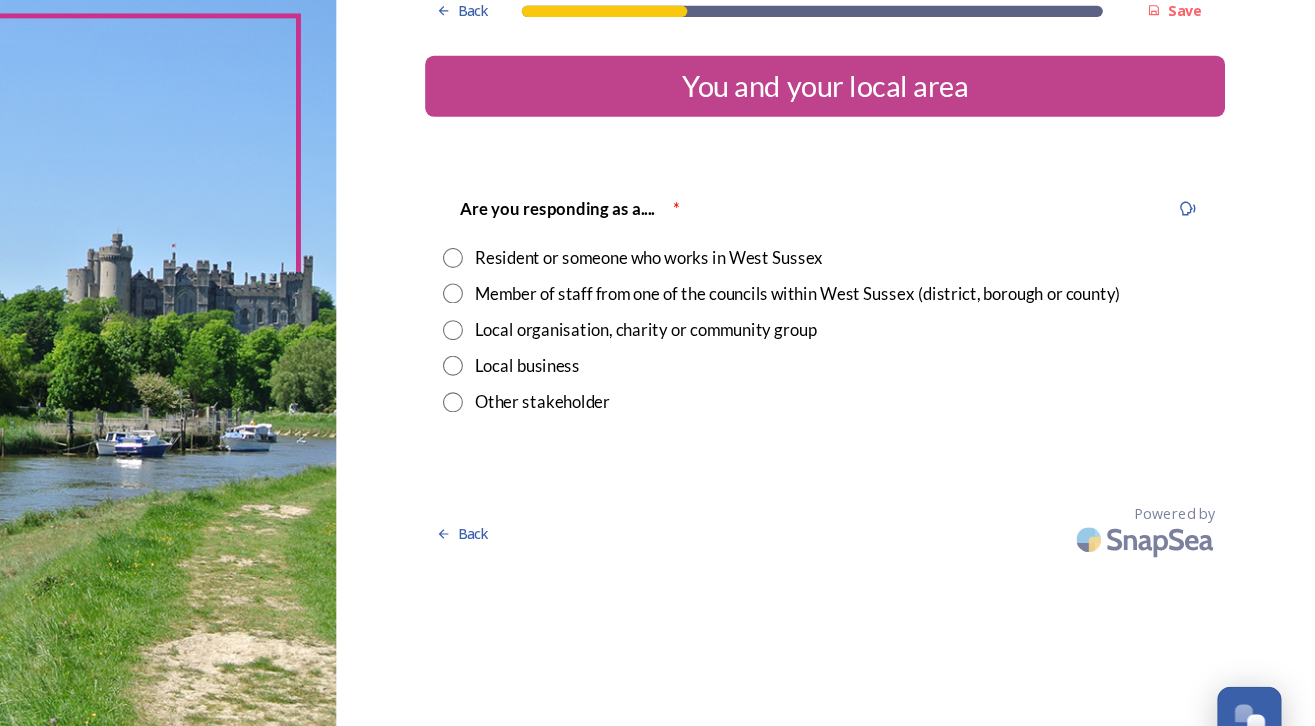 scroll, scrollTop: 0, scrollLeft: 0, axis: both 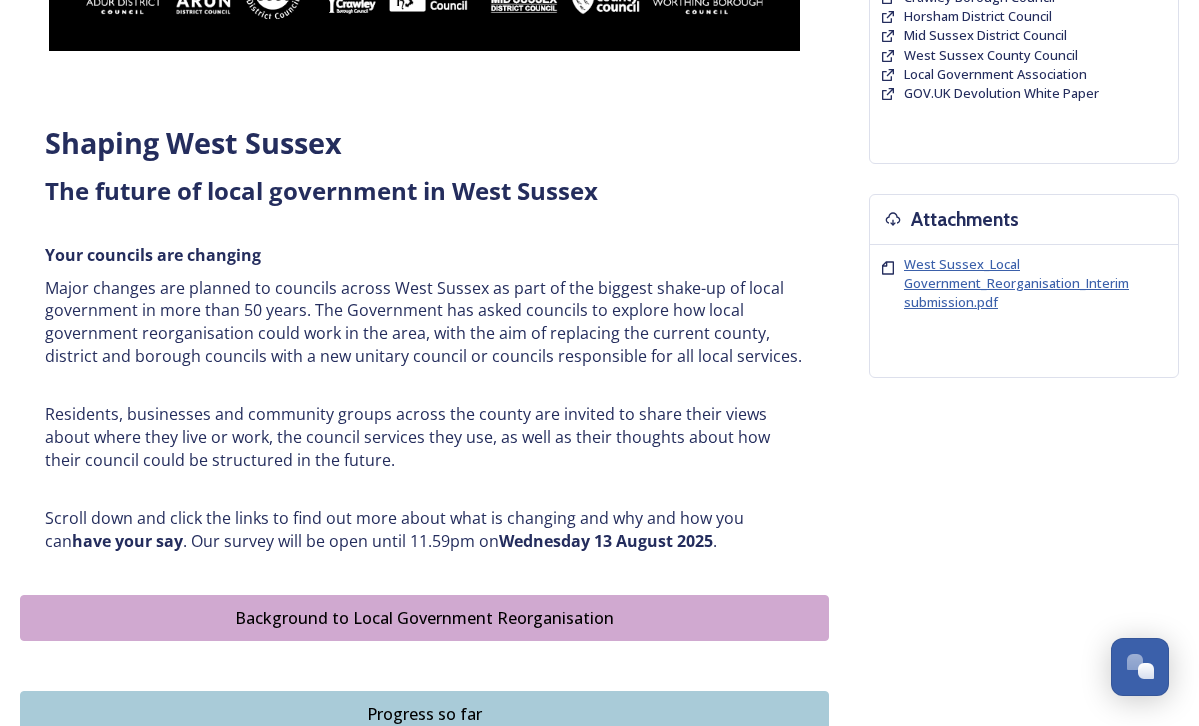 click on "West Sussex_Local Government_Reorganisation_Interim submission.pdf" at bounding box center [1016, 283] 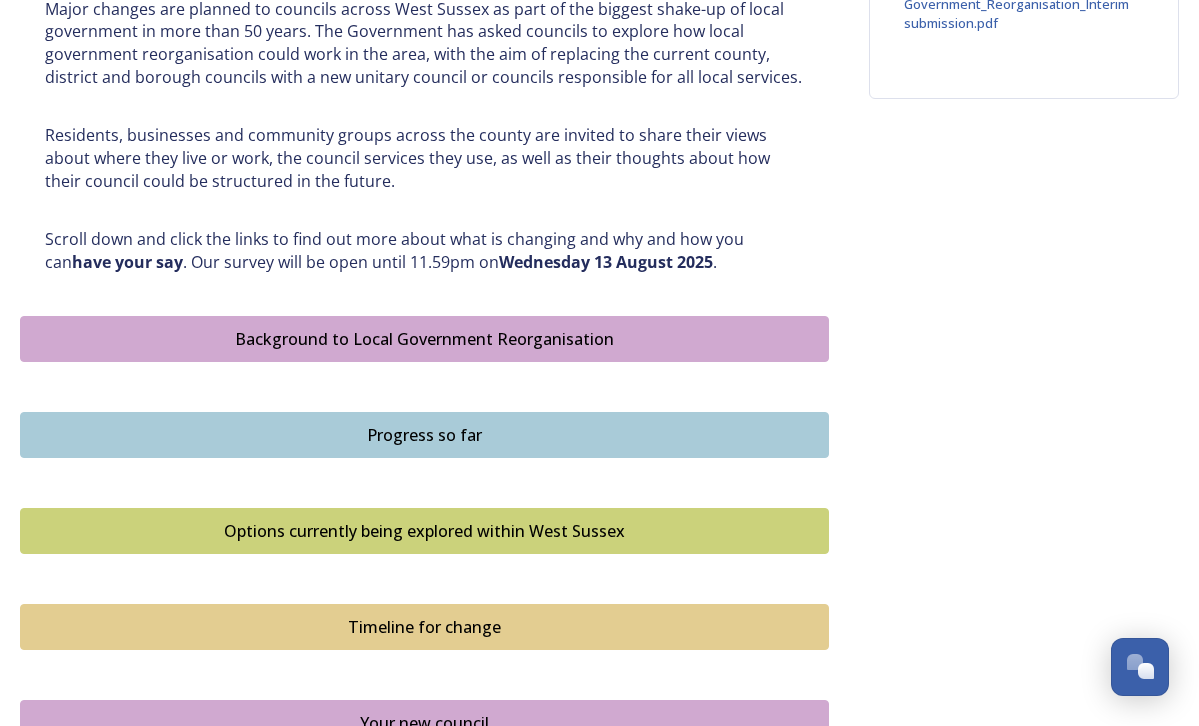 scroll, scrollTop: 901, scrollLeft: 0, axis: vertical 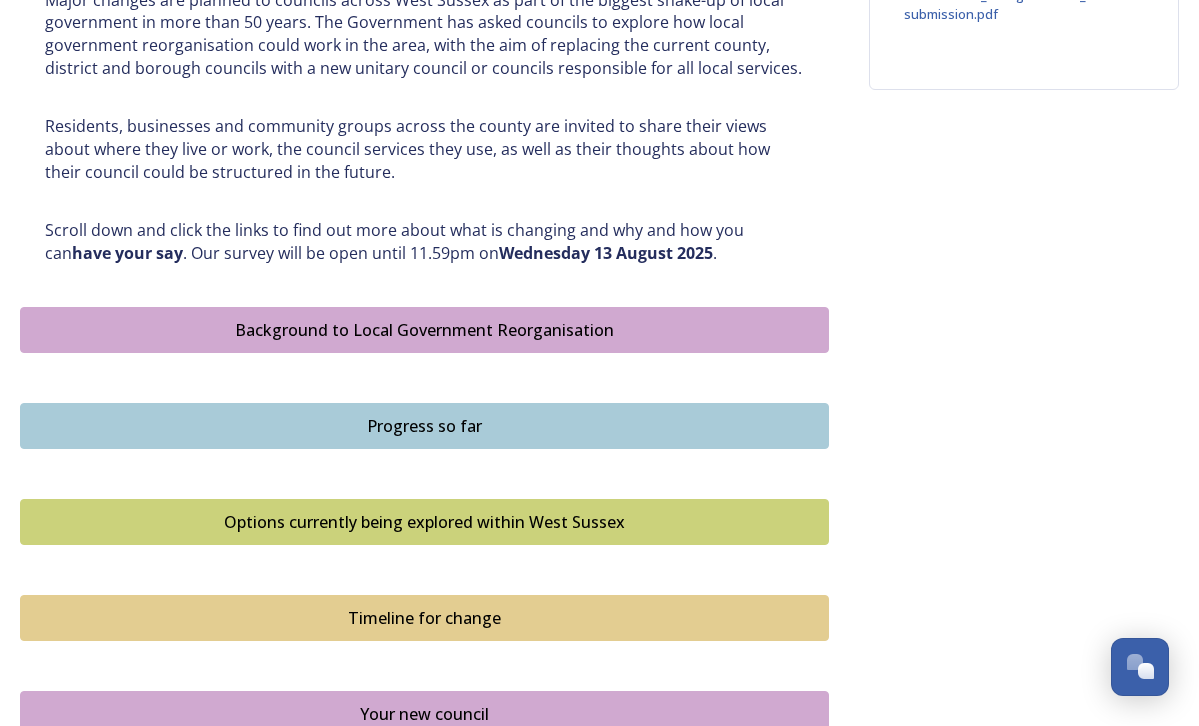 click on "Background to Local Government Reorganisation" at bounding box center (424, 330) 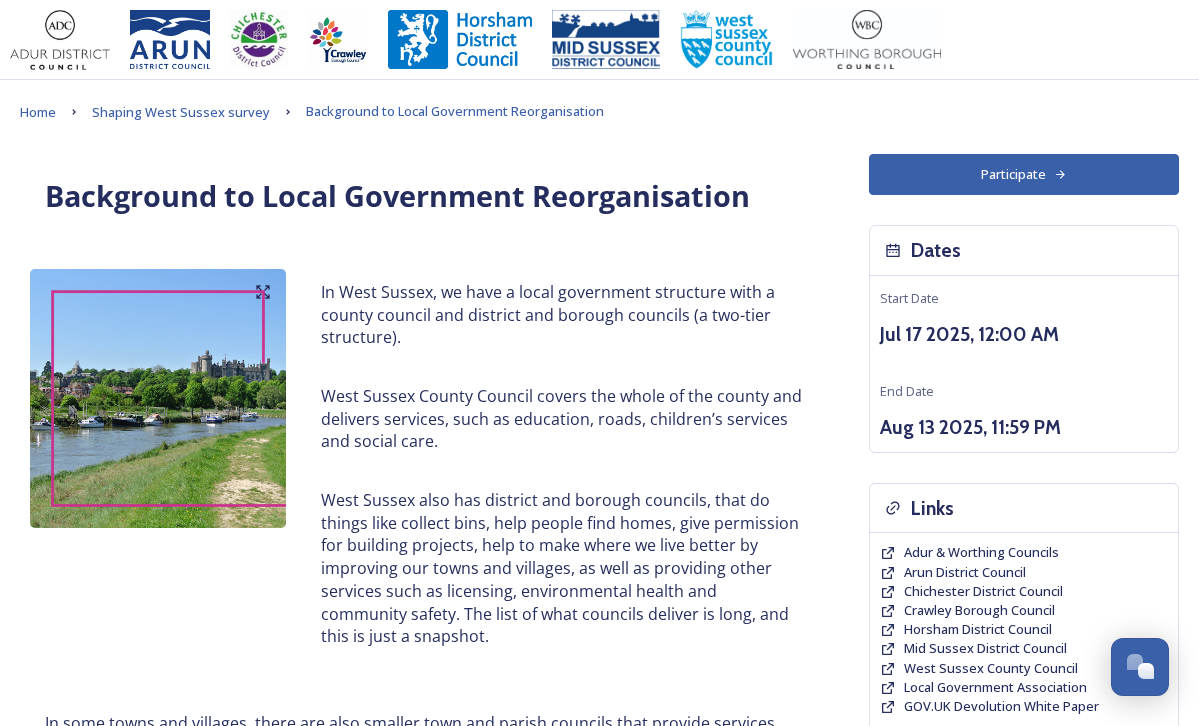 scroll, scrollTop: 0, scrollLeft: 0, axis: both 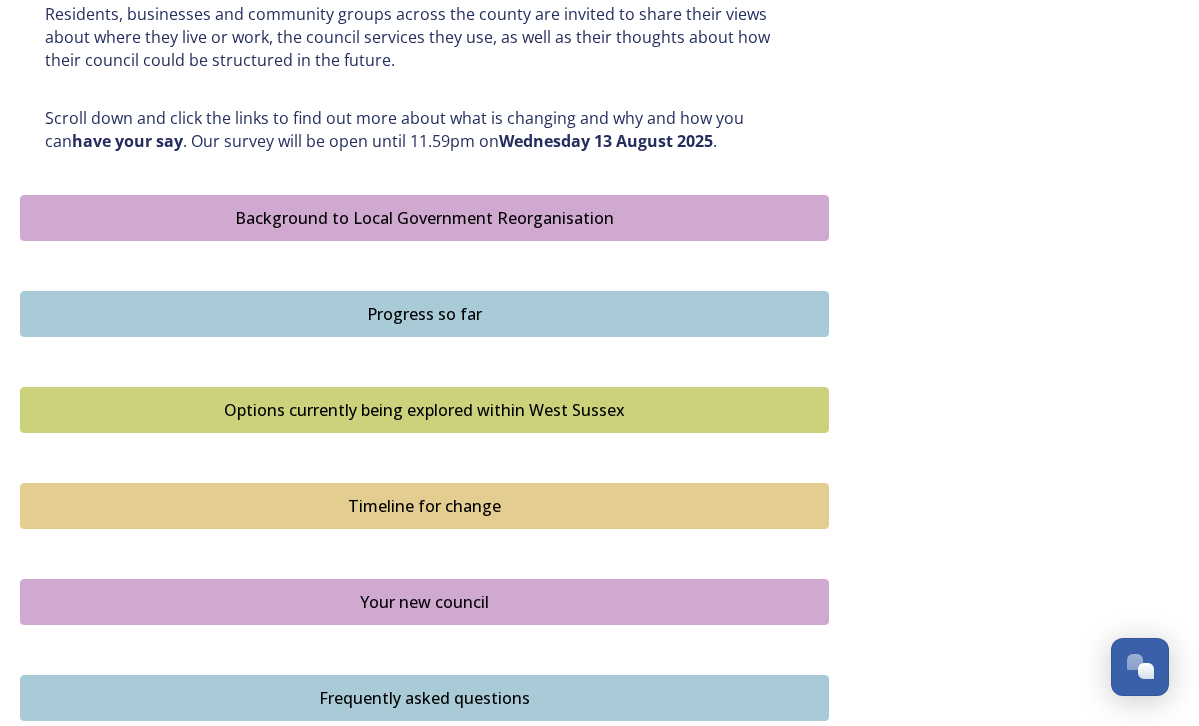 click on "Progress so far" at bounding box center [424, 314] 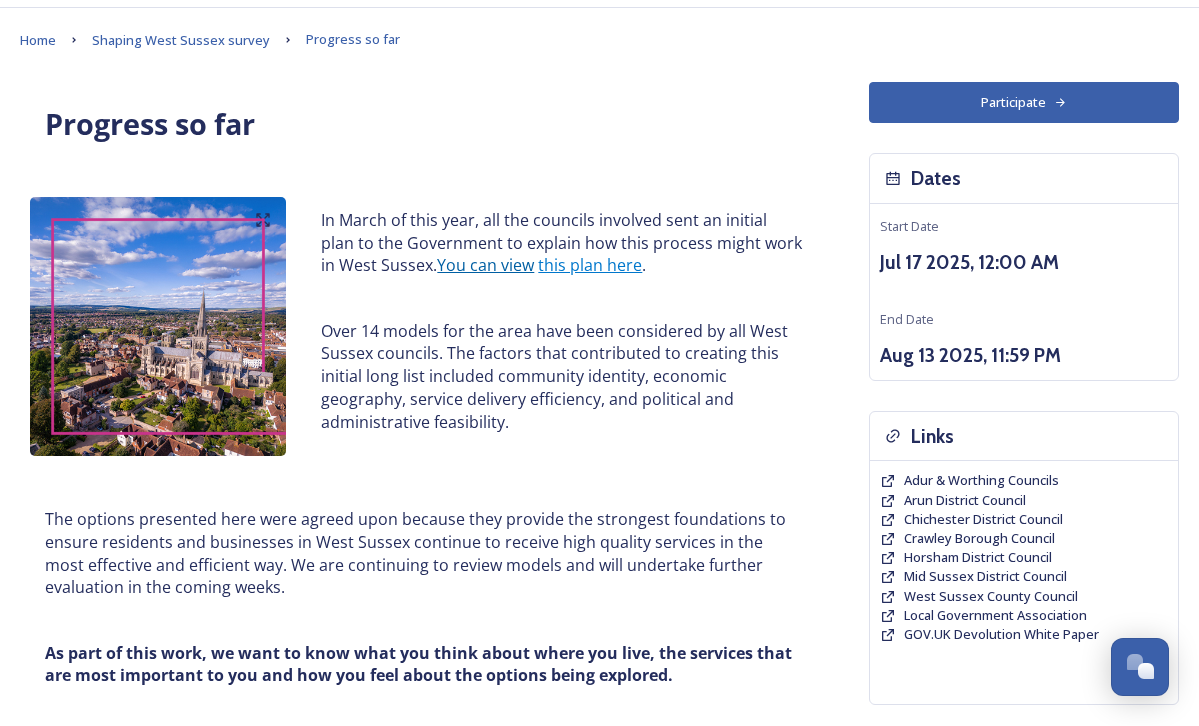 scroll, scrollTop: 74, scrollLeft: 0, axis: vertical 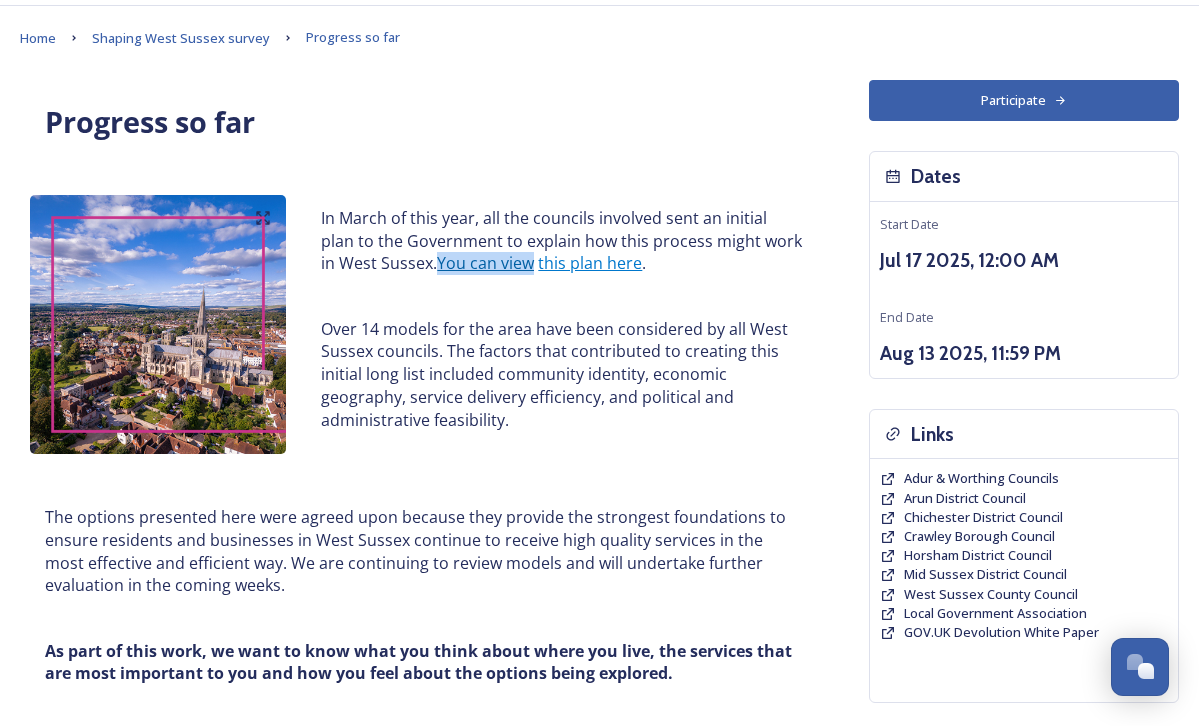 click on "You can view" at bounding box center [485, 263] 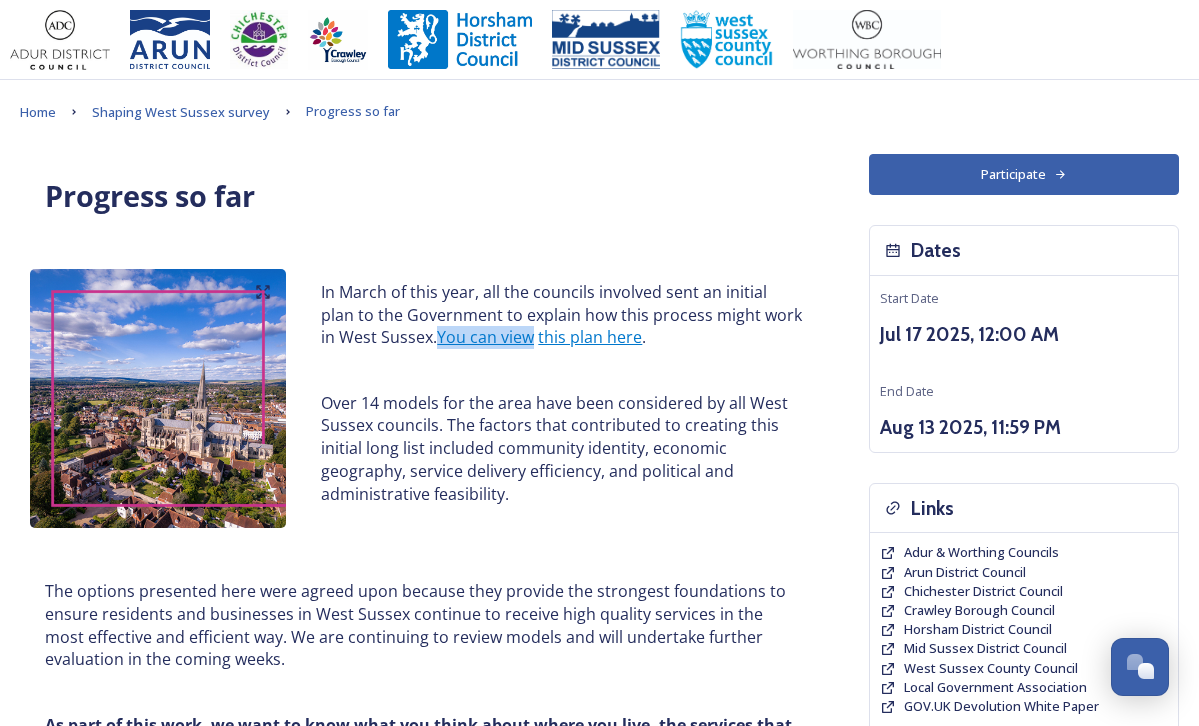 scroll, scrollTop: 0, scrollLeft: 0, axis: both 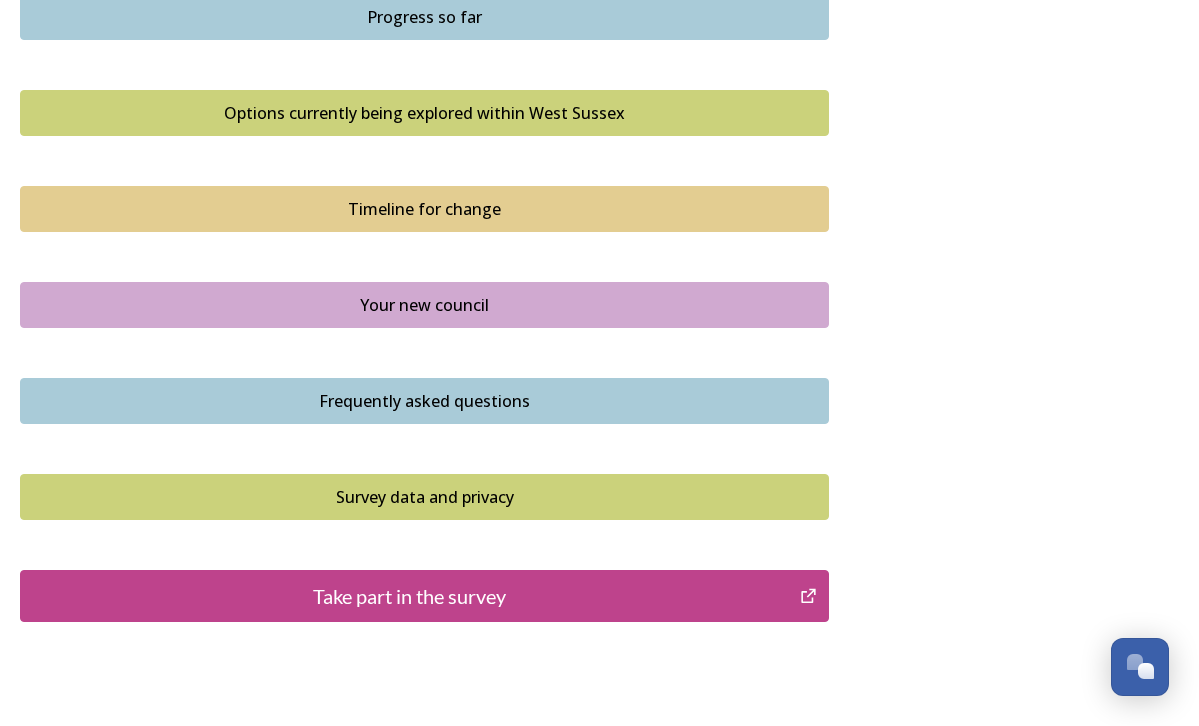 click on "Survey data and privacy" at bounding box center [424, 497] 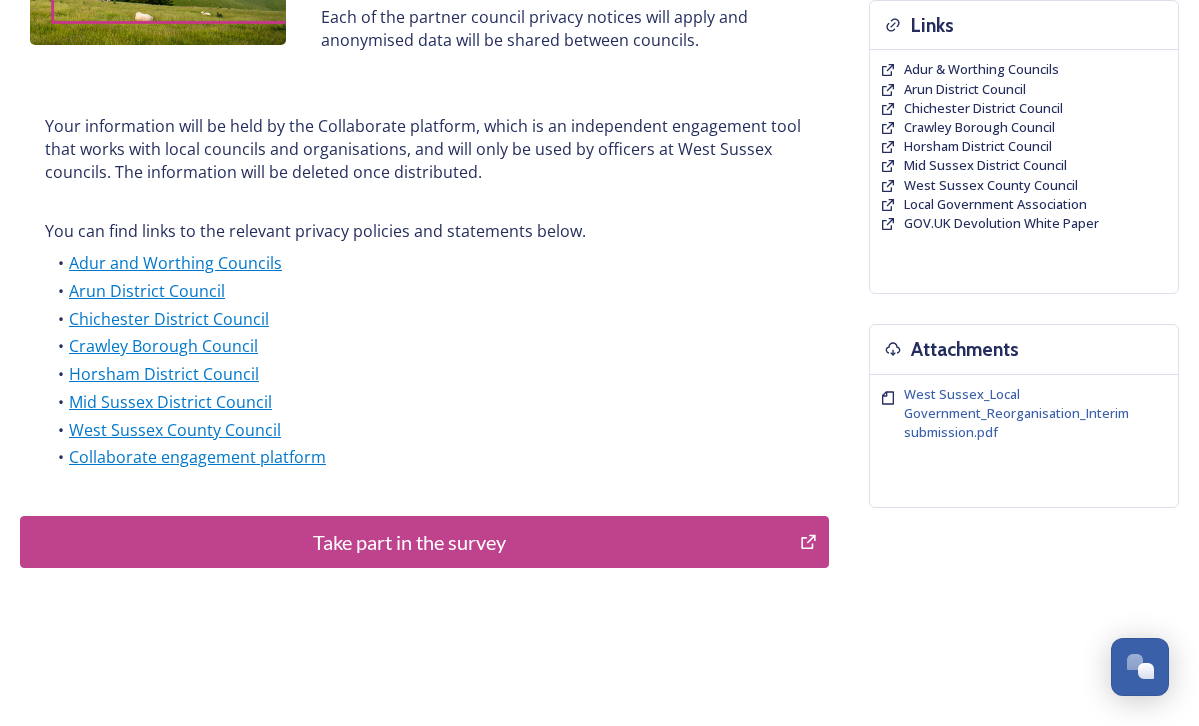 scroll, scrollTop: 476, scrollLeft: 0, axis: vertical 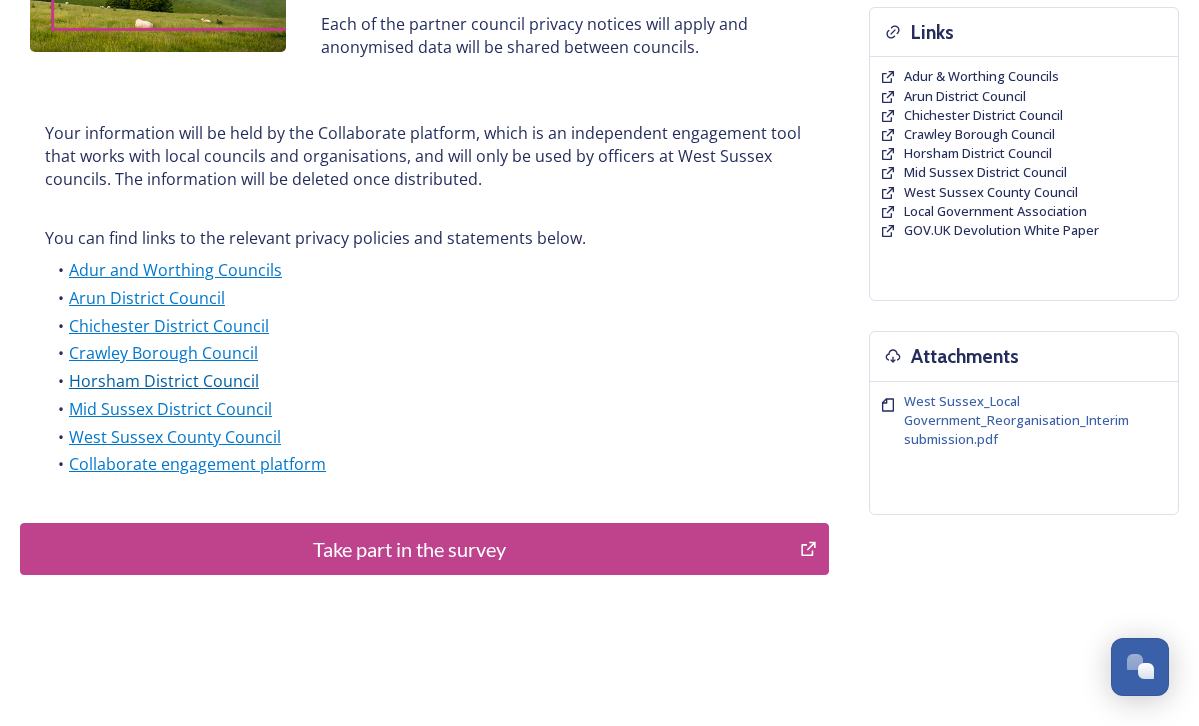 click on "Horsham District Council" at bounding box center [164, 381] 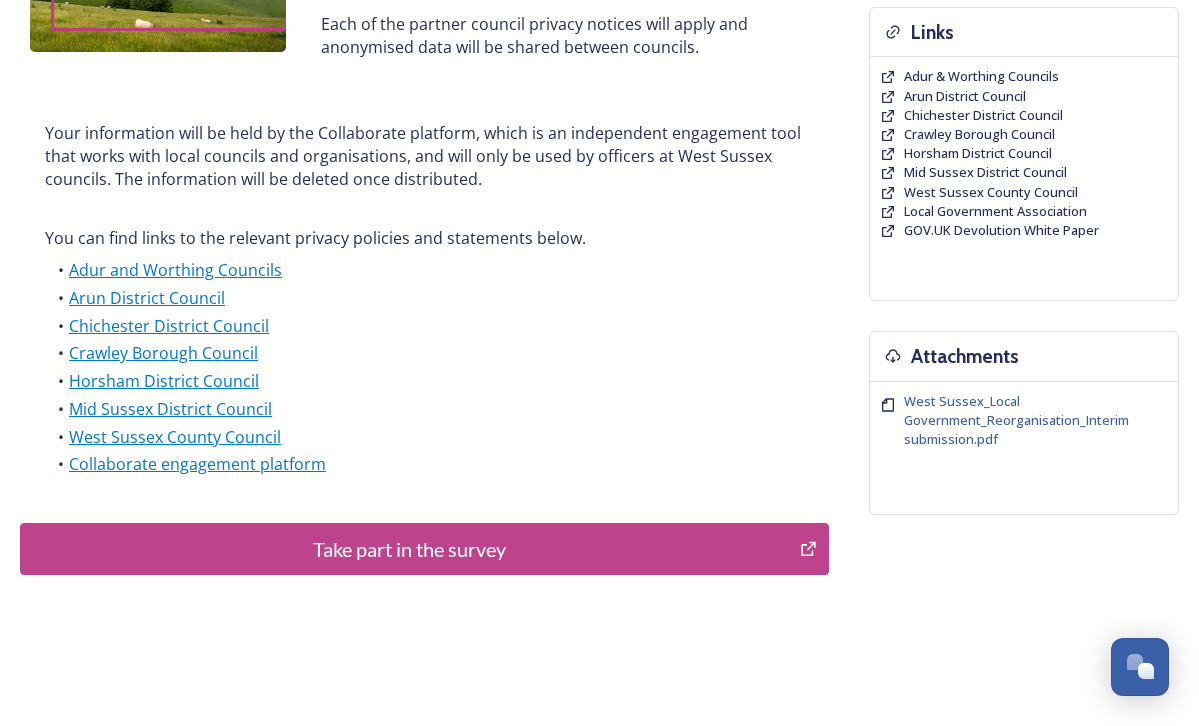 click on "Take part in the survey" at bounding box center (410, 549) 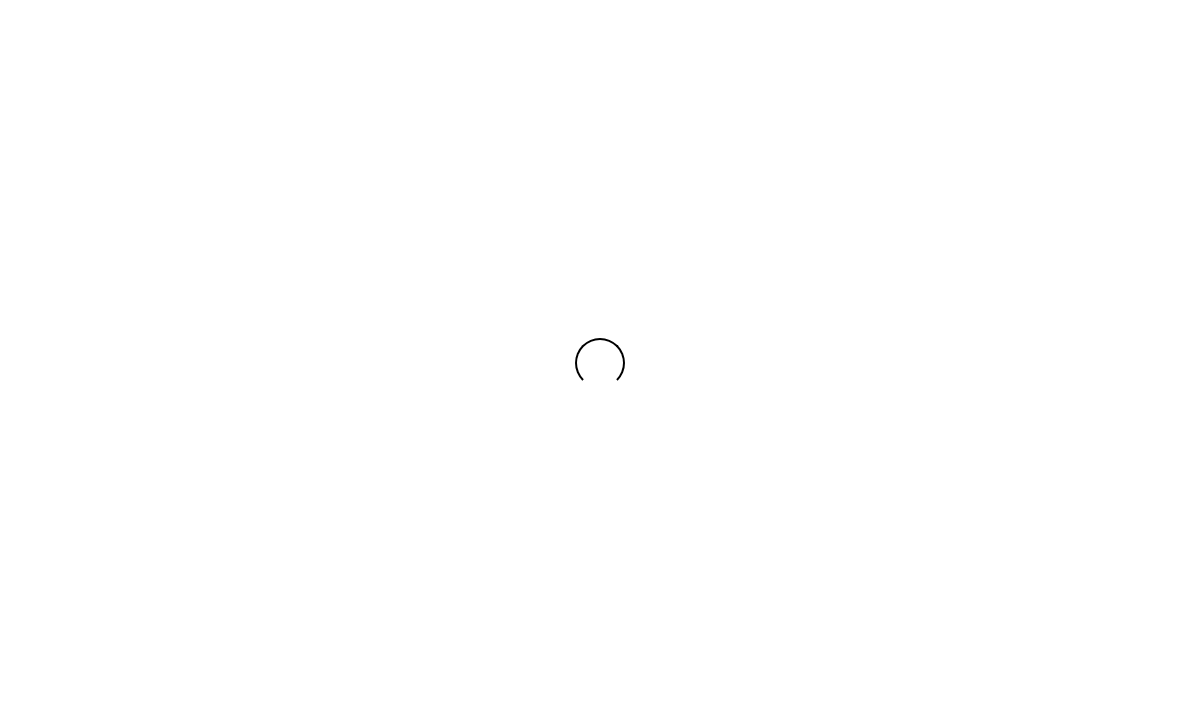 scroll, scrollTop: 0, scrollLeft: 0, axis: both 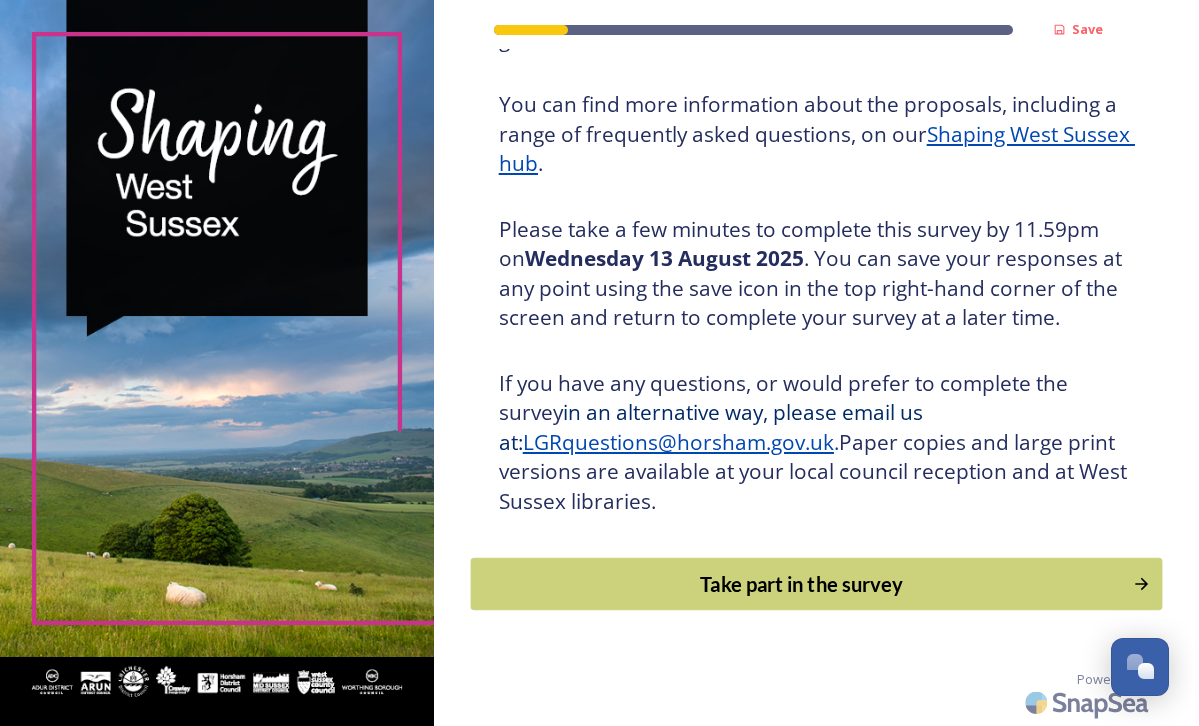 click on "Take part in the survey" at bounding box center [802, 584] 